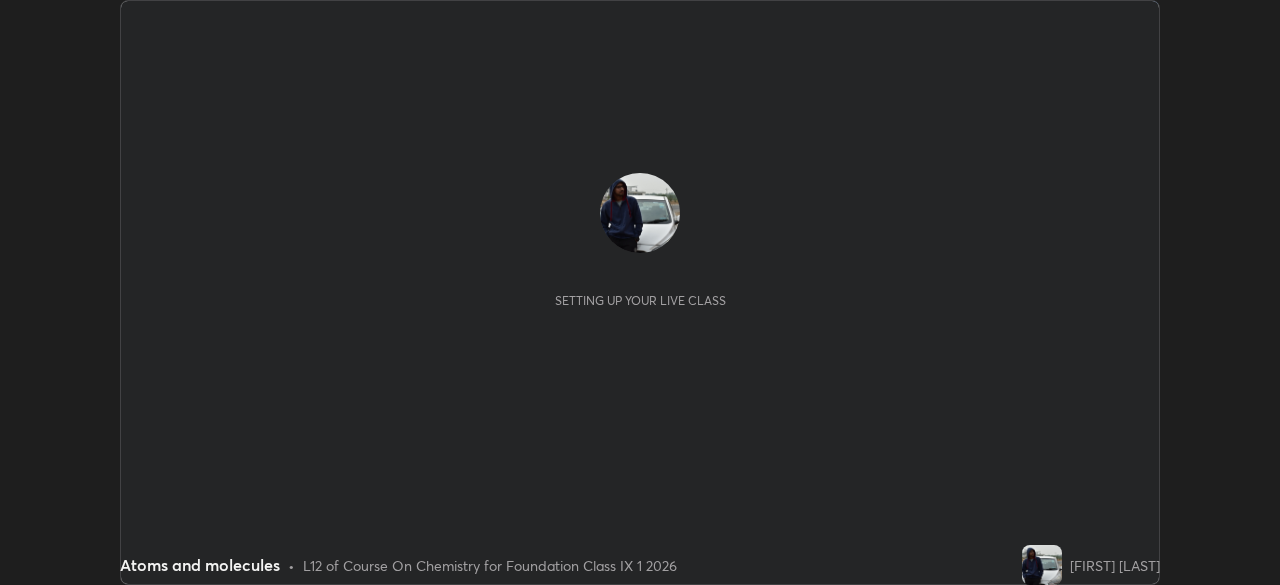 scroll, scrollTop: 0, scrollLeft: 0, axis: both 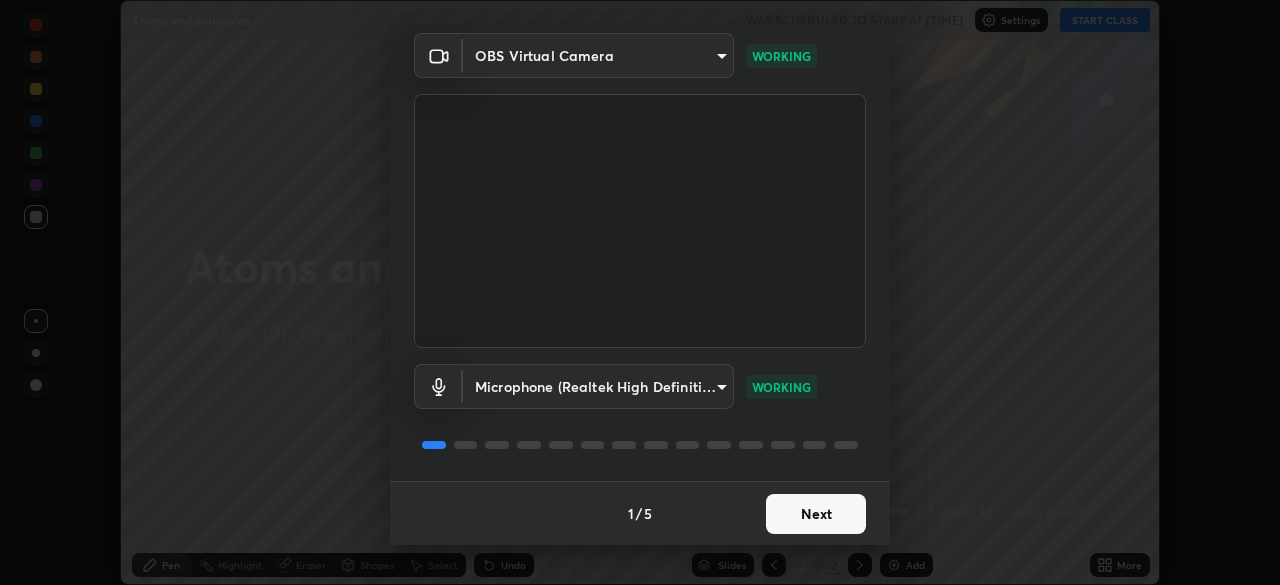 click on "Next" at bounding box center (816, 514) 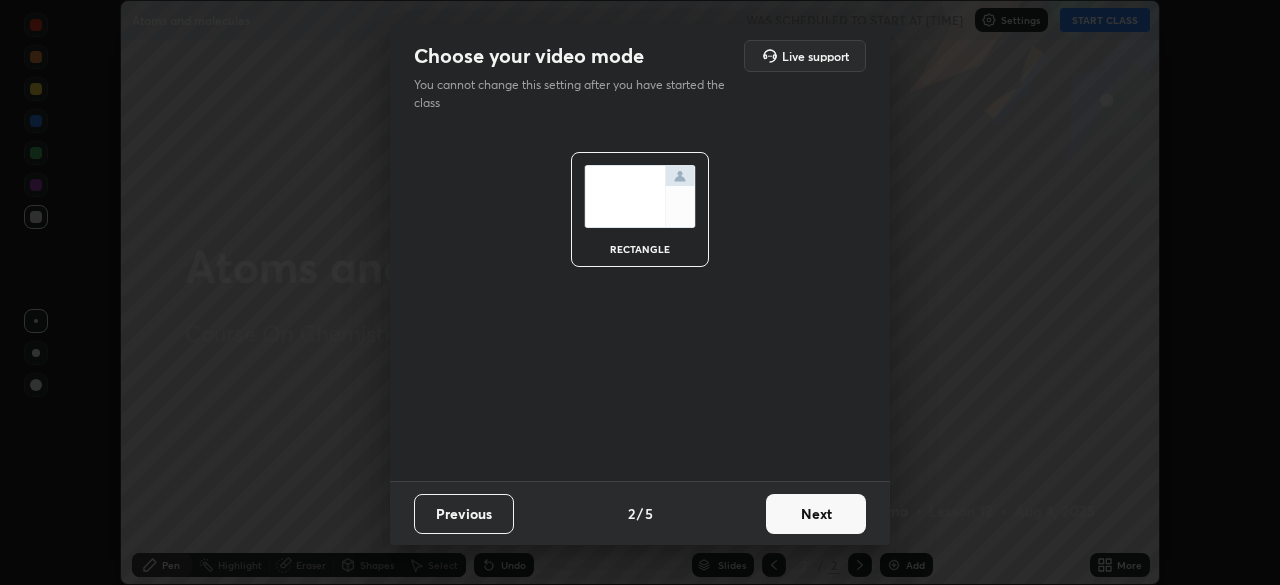 click on "Next" at bounding box center [816, 514] 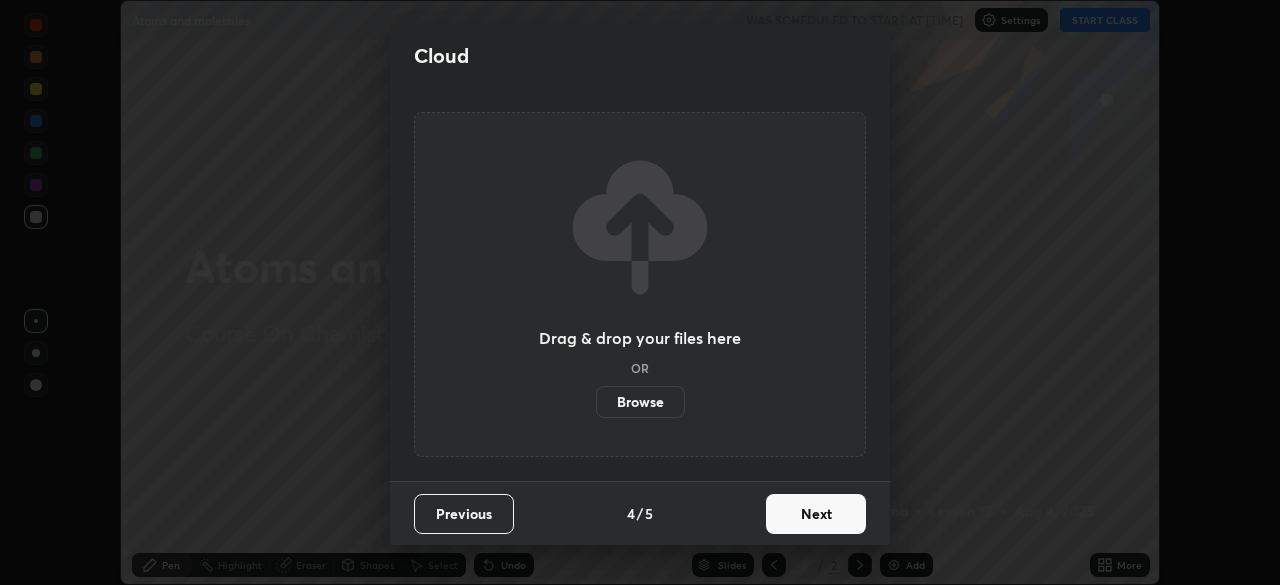 click on "Next" at bounding box center [816, 514] 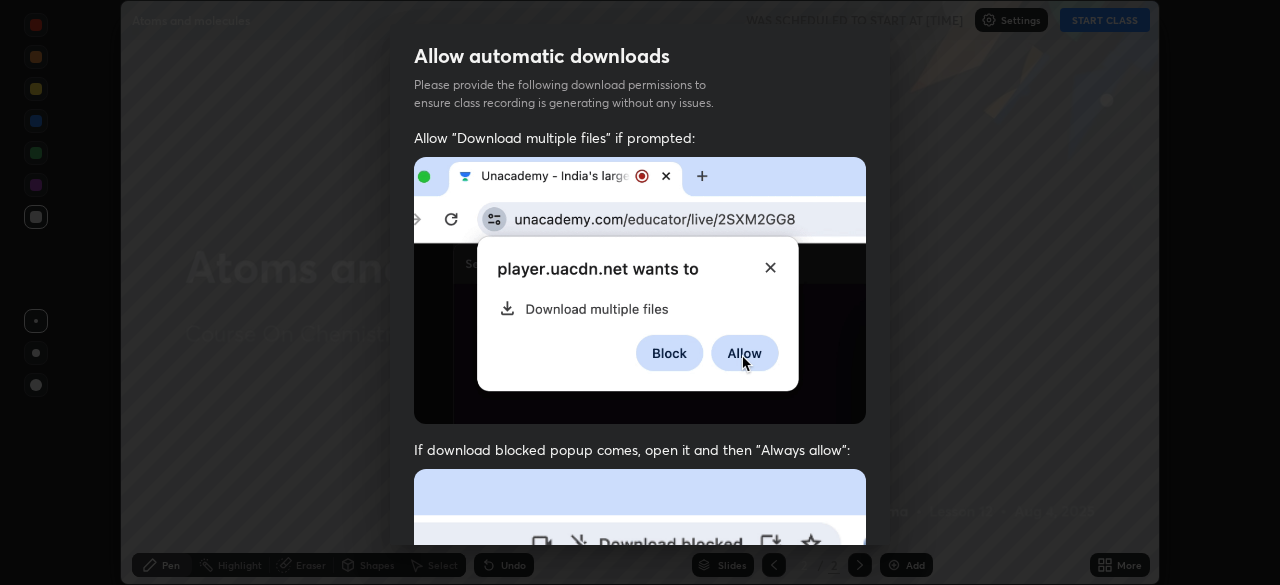 click on "Allow "Download multiple files" if prompted: If download blocked popup comes, open it and then "Always allow": I agree that if I don't provide required permissions, class recording will not be generated" at bounding box center (640, 549) 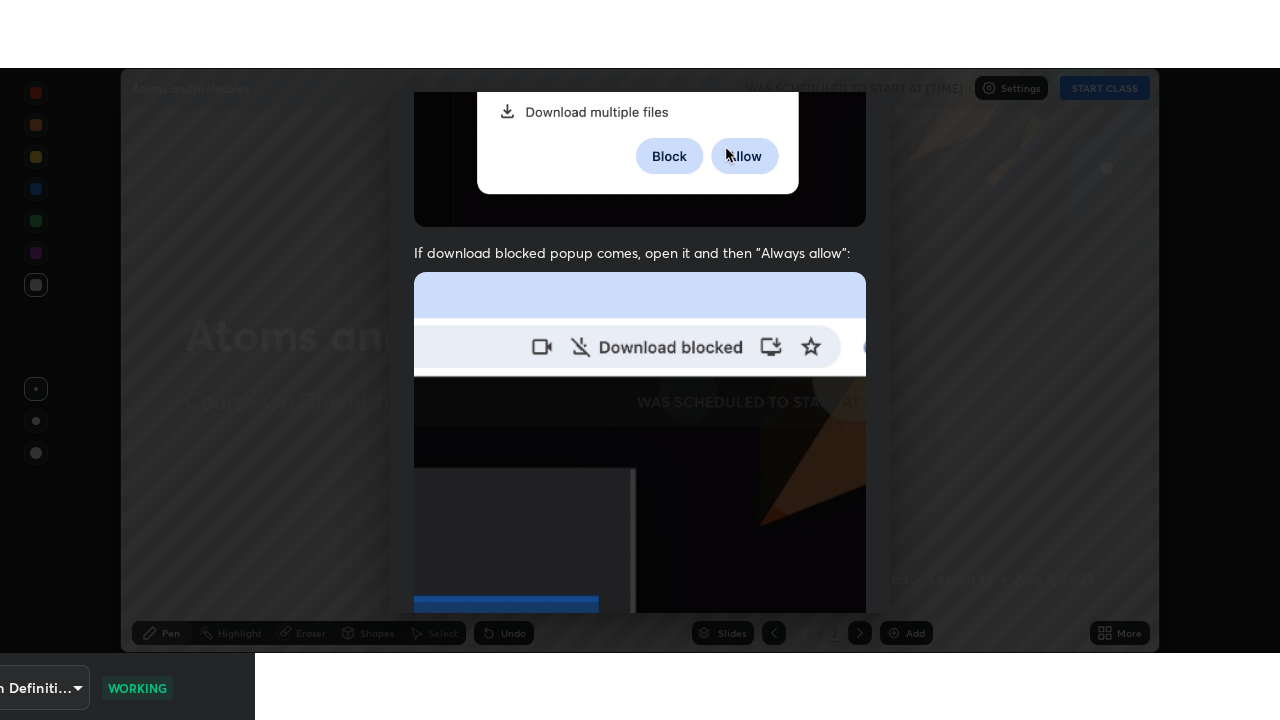 scroll, scrollTop: 479, scrollLeft: 0, axis: vertical 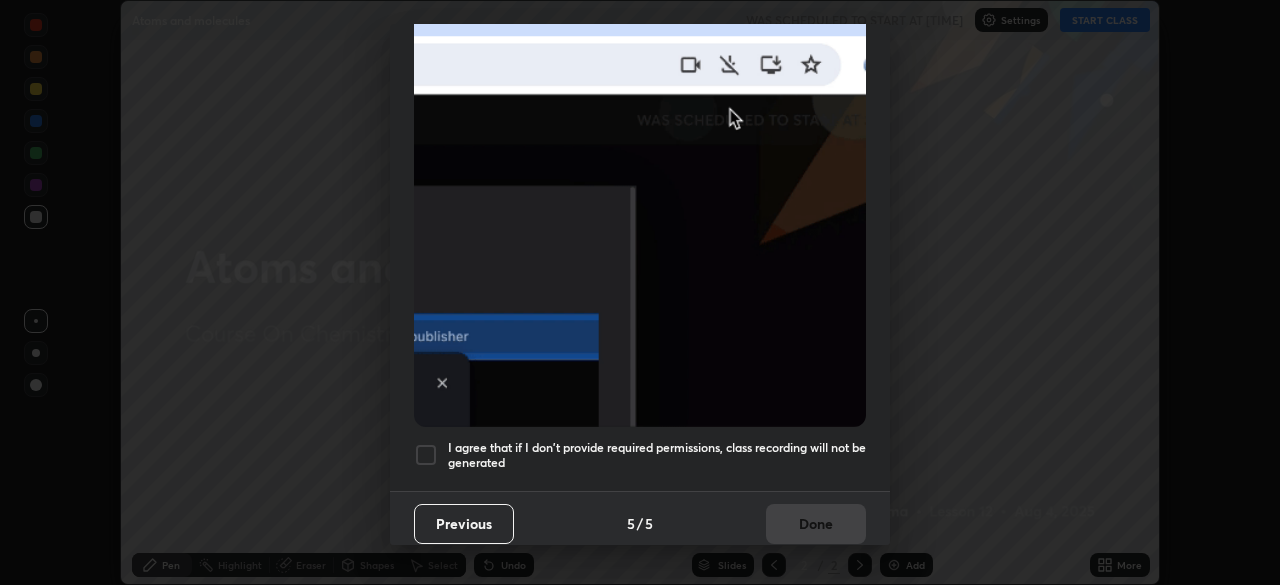 click on "I agree that if I don't provide required permissions, class recording will not be generated" at bounding box center [657, 455] 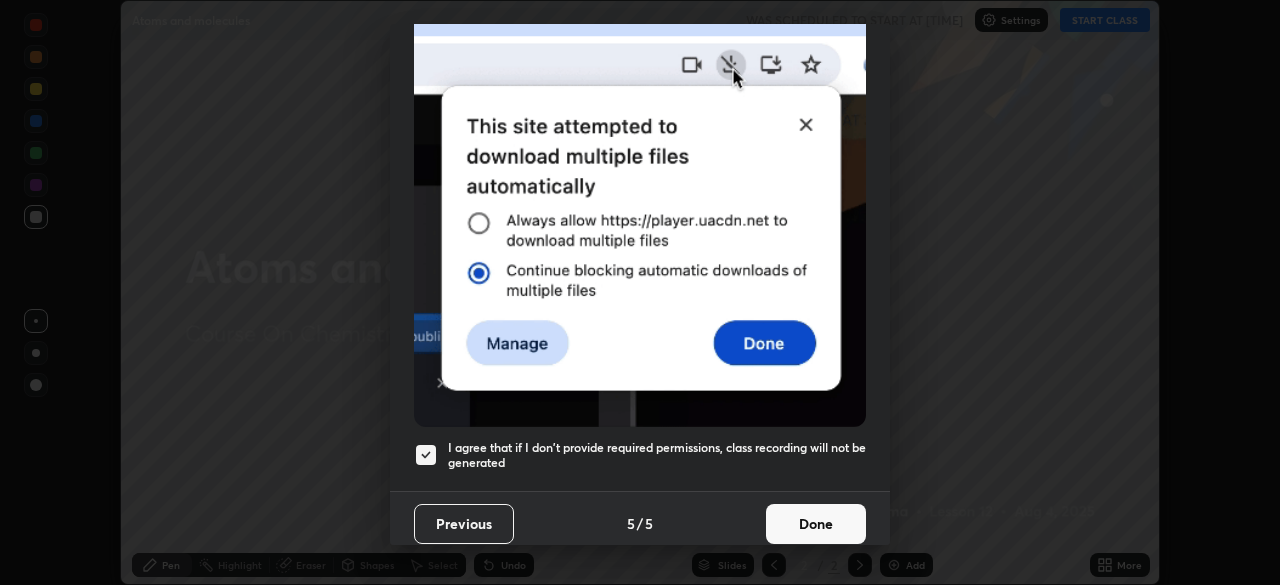 click on "Done" at bounding box center (816, 524) 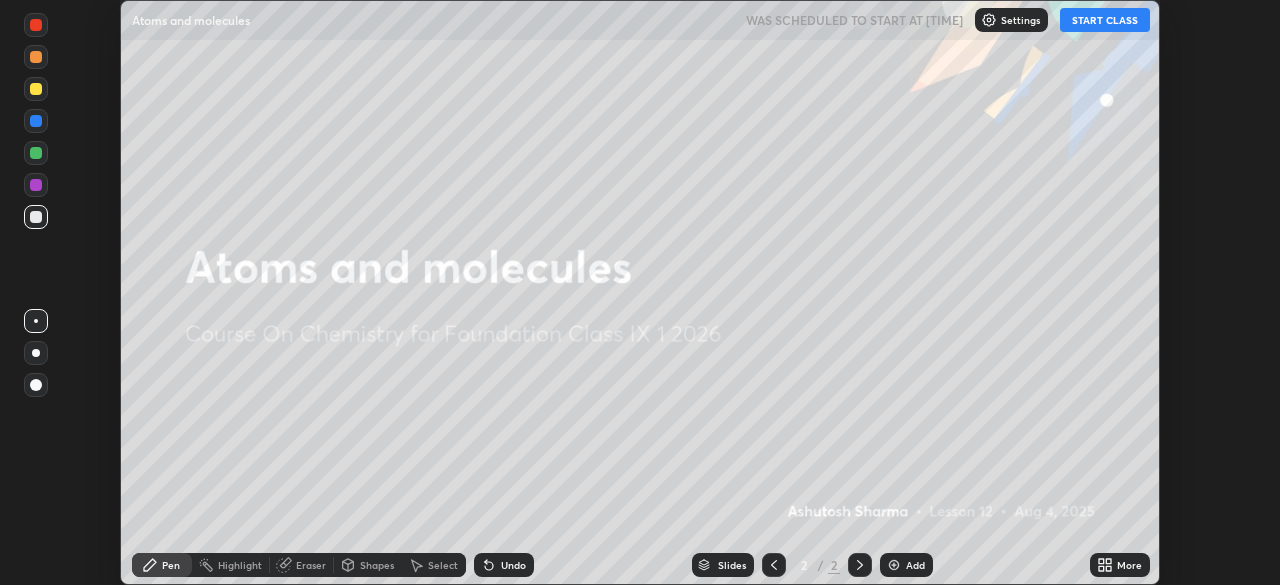 click 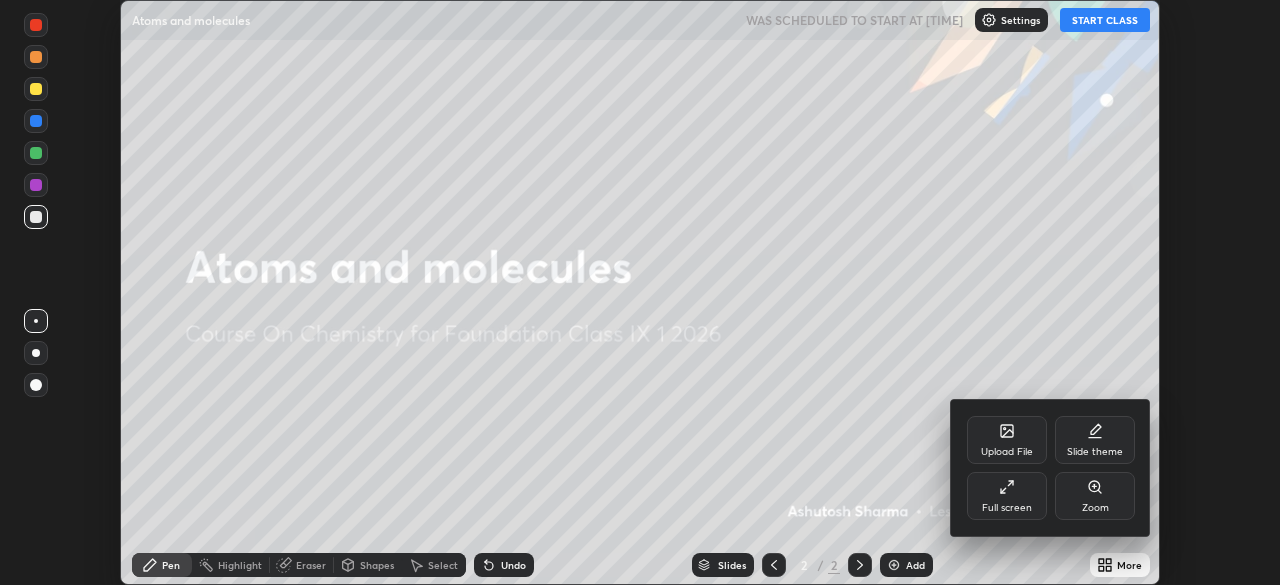 click on "Full screen" at bounding box center [1007, 496] 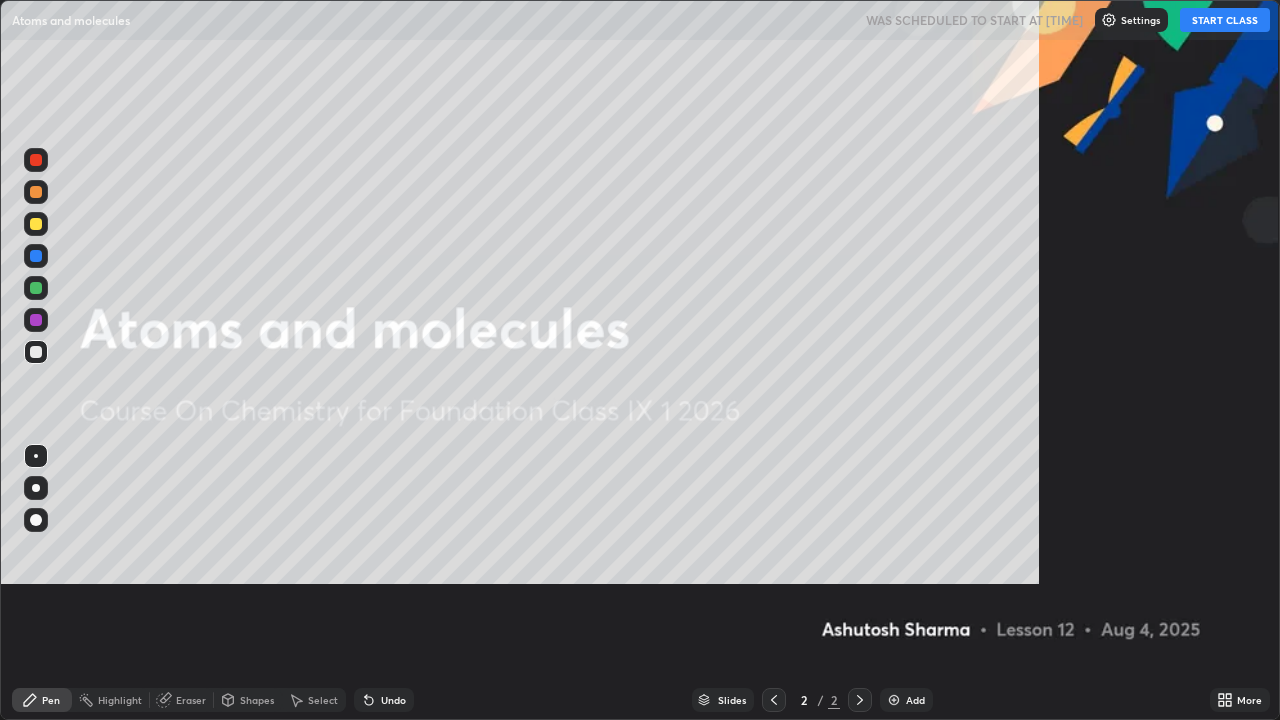 scroll, scrollTop: 99280, scrollLeft: 98720, axis: both 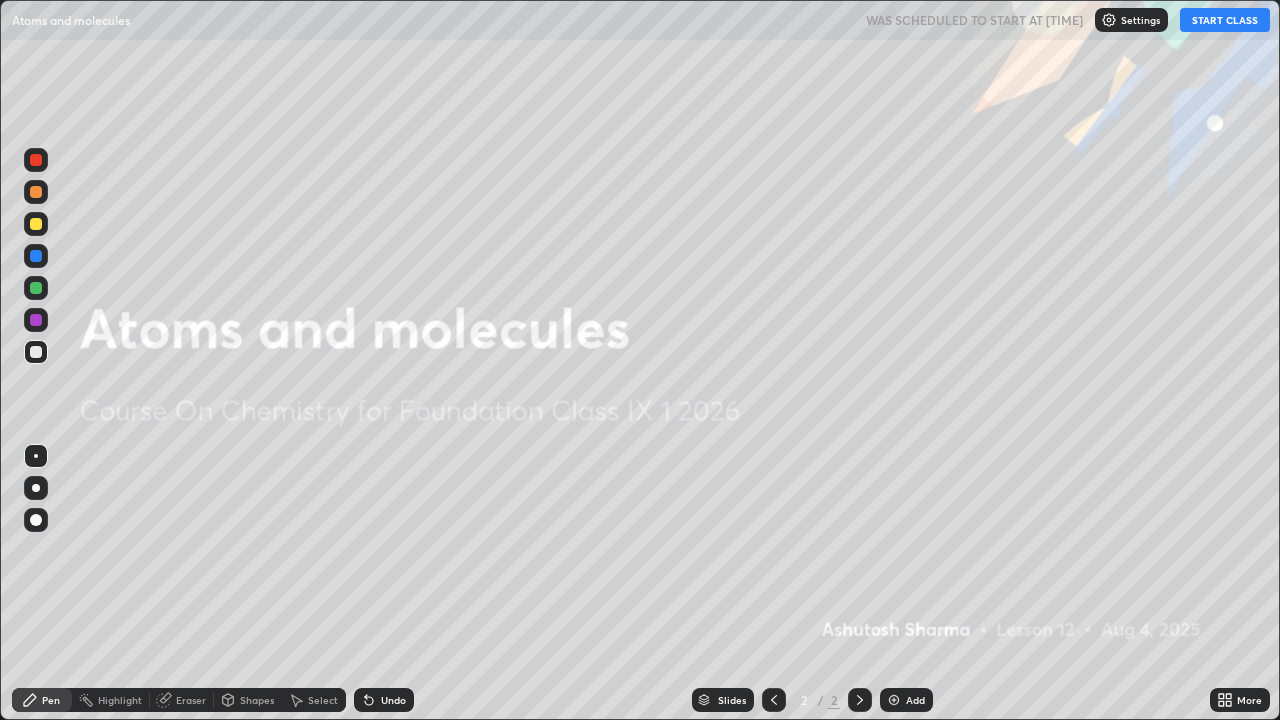 click on "Add" at bounding box center (915, 700) 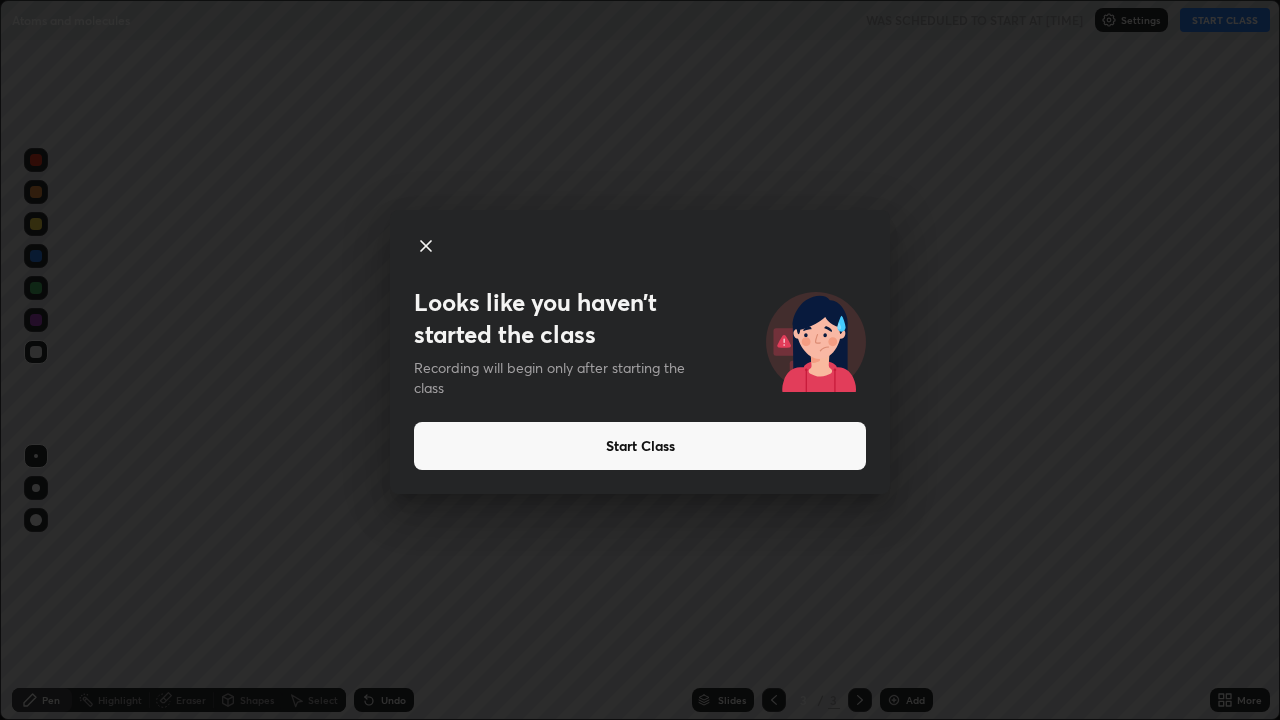click on "Start Class" at bounding box center (640, 446) 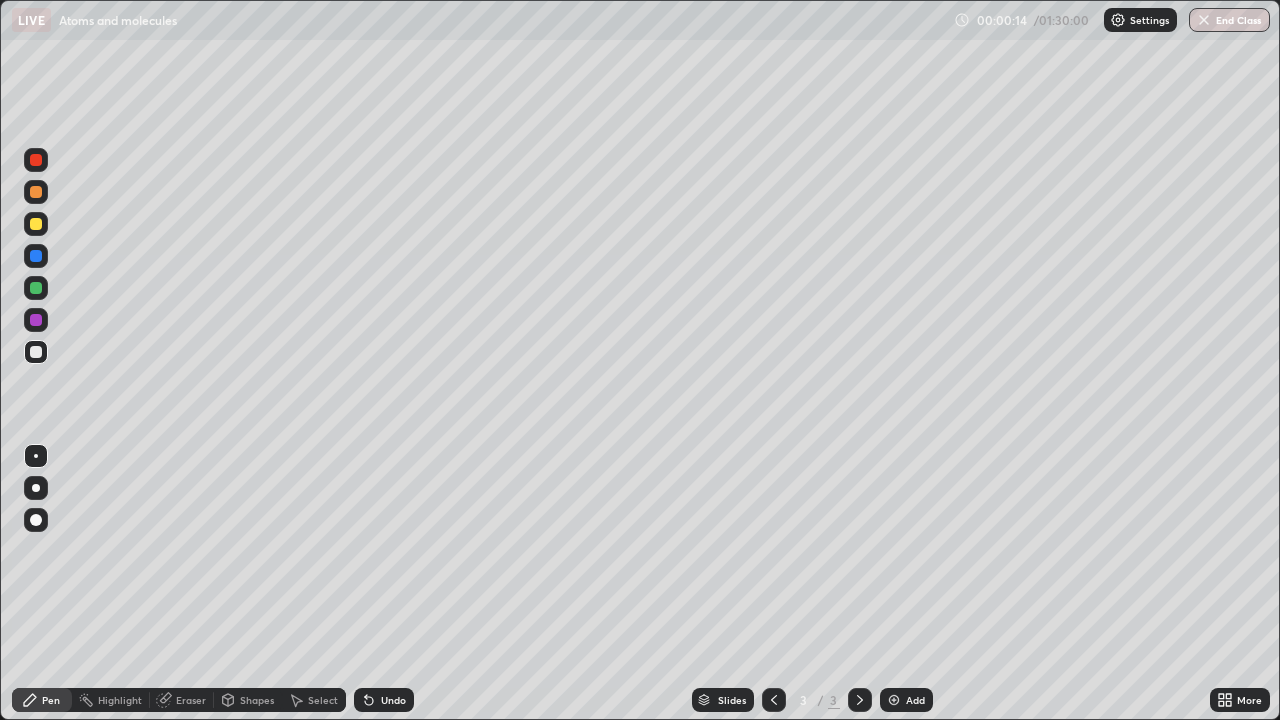 click at bounding box center (36, 160) 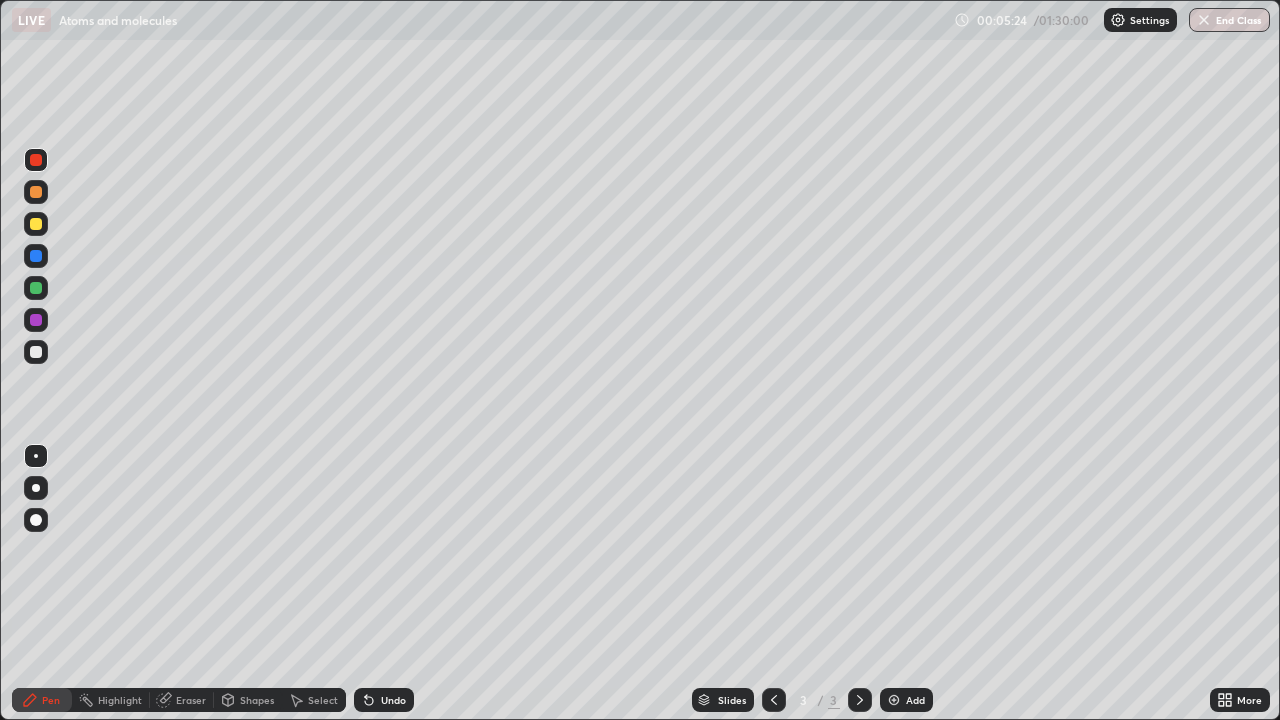 click at bounding box center [36, 520] 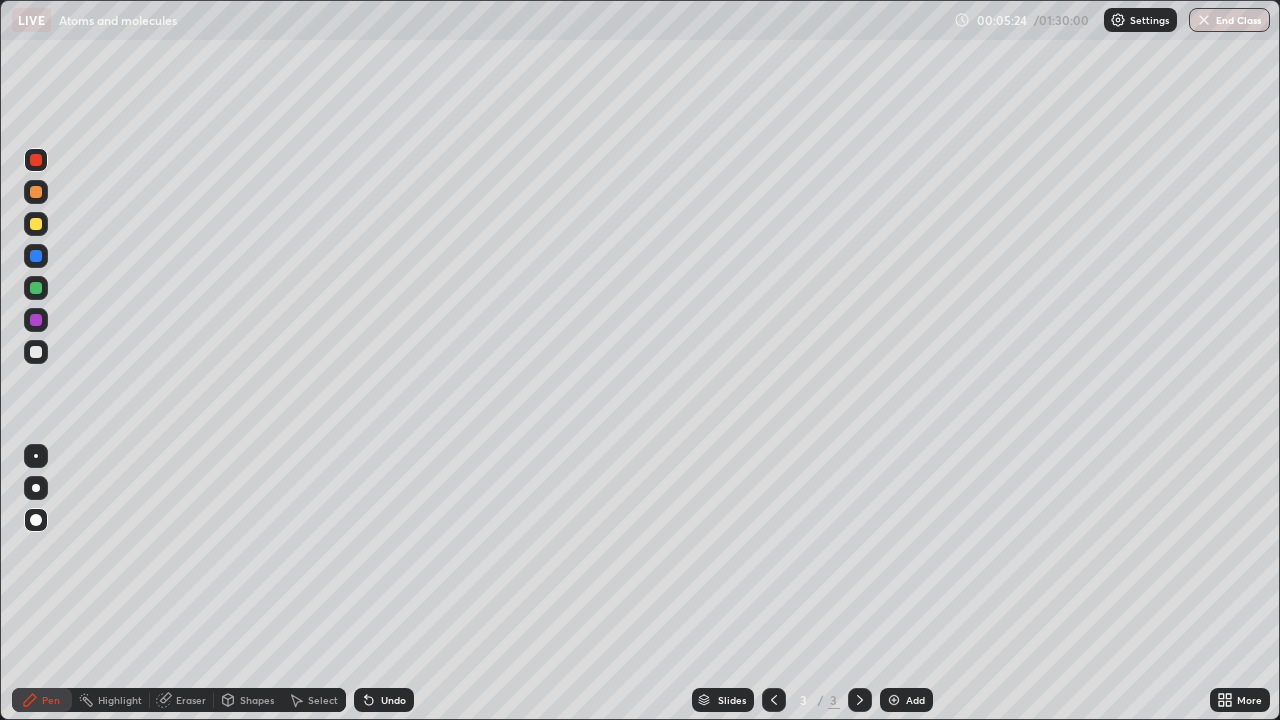 click at bounding box center [36, 488] 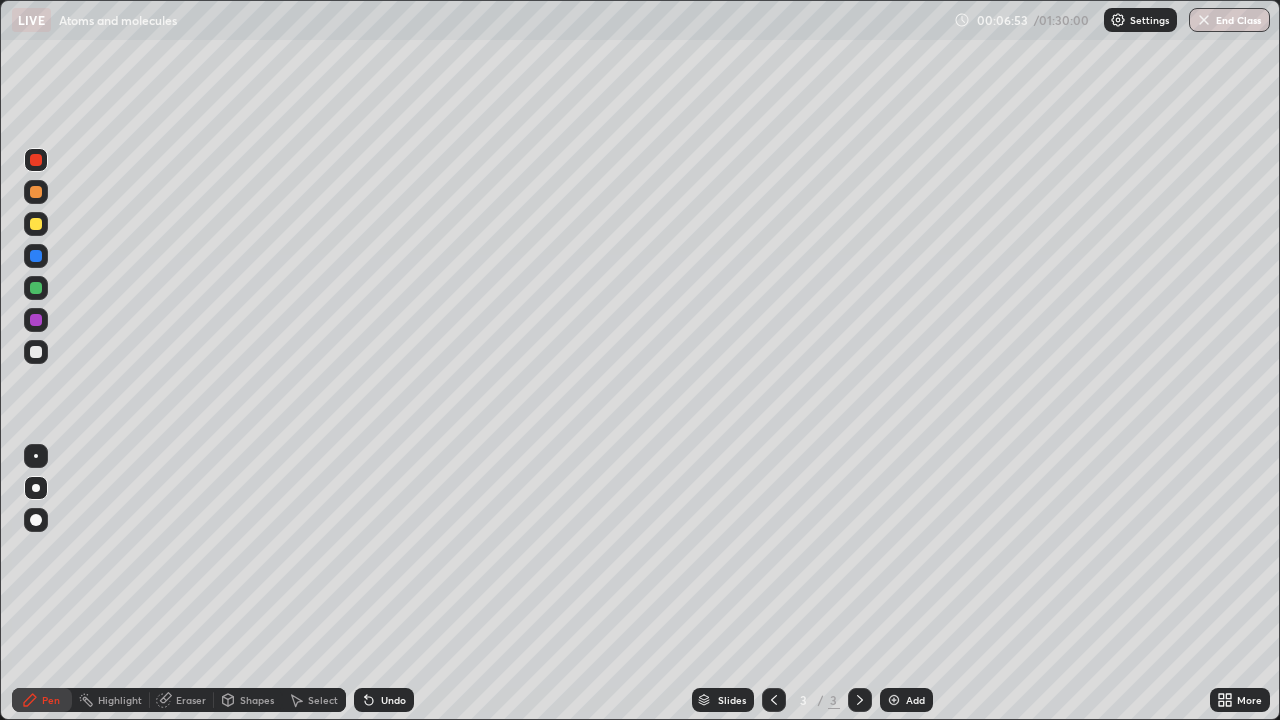 click on "Undo" at bounding box center [384, 700] 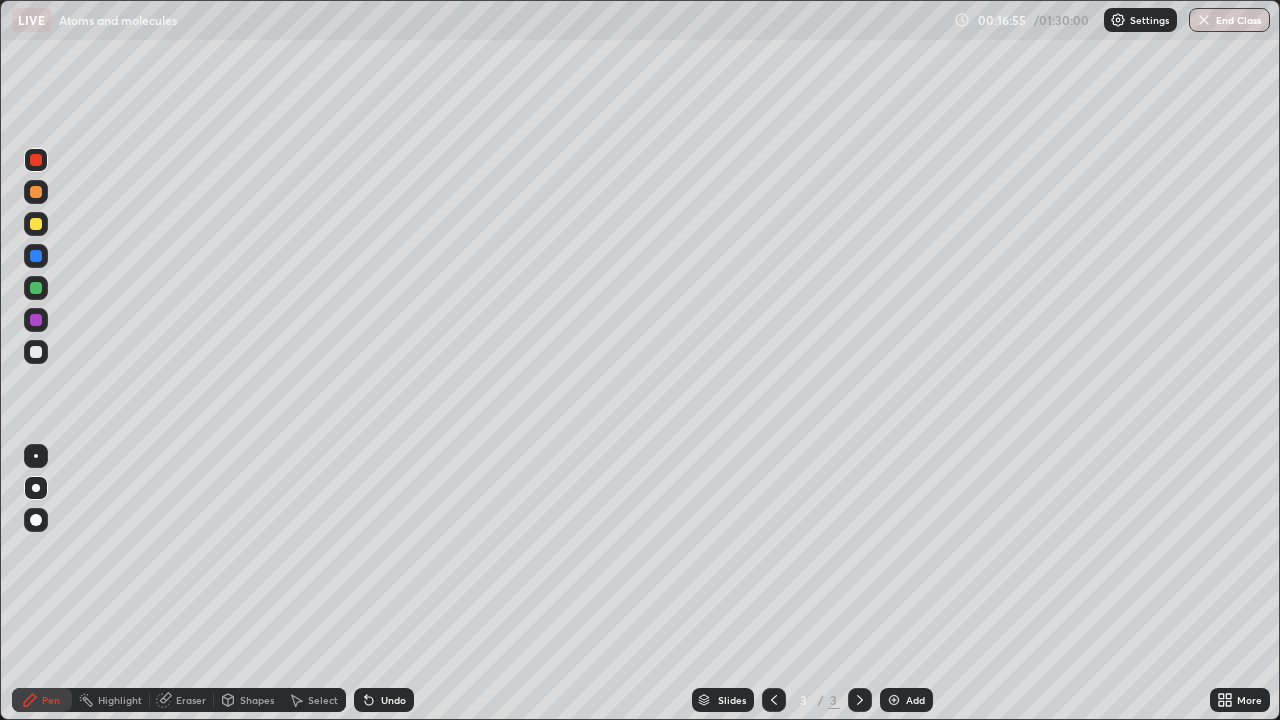 click at bounding box center (36, 352) 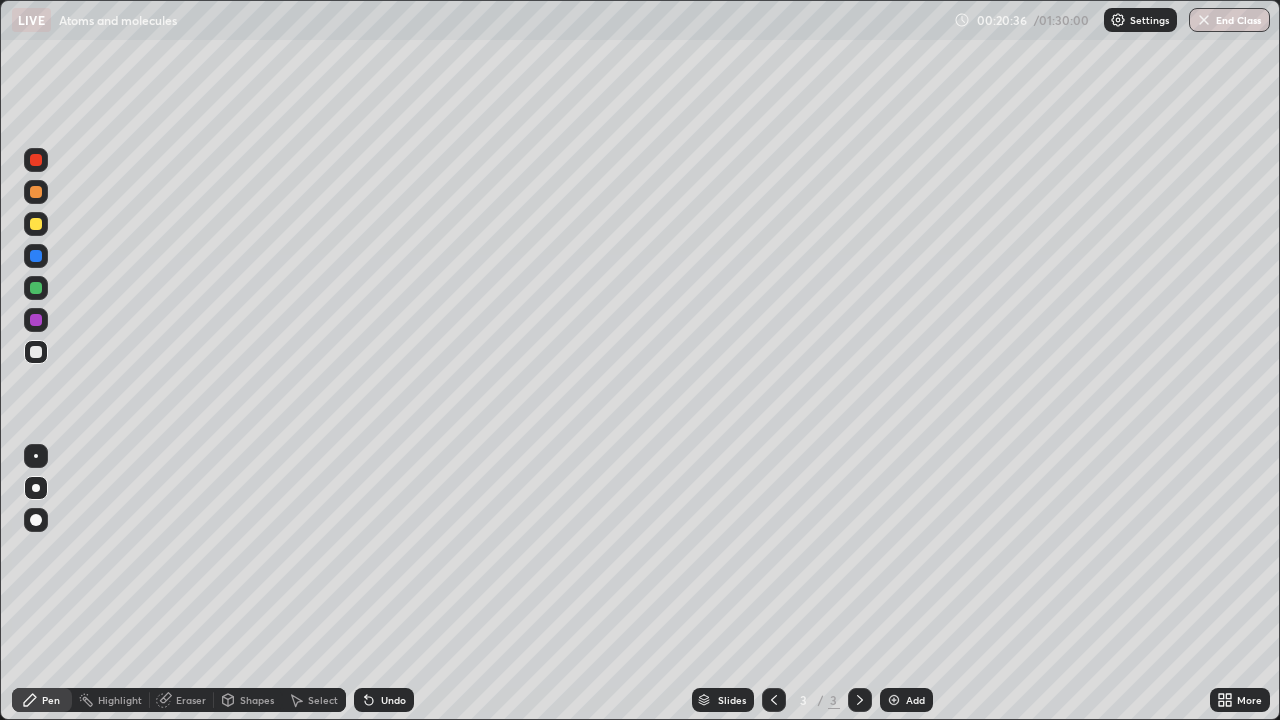 click at bounding box center [894, 700] 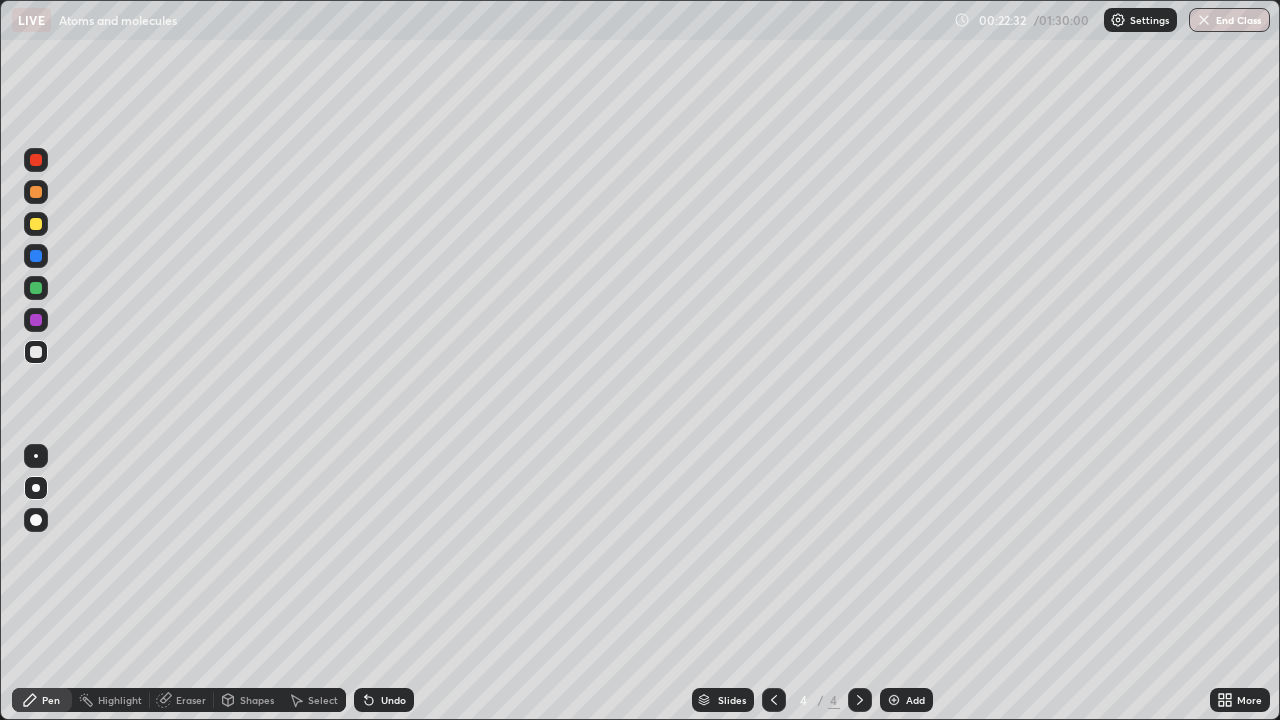 click 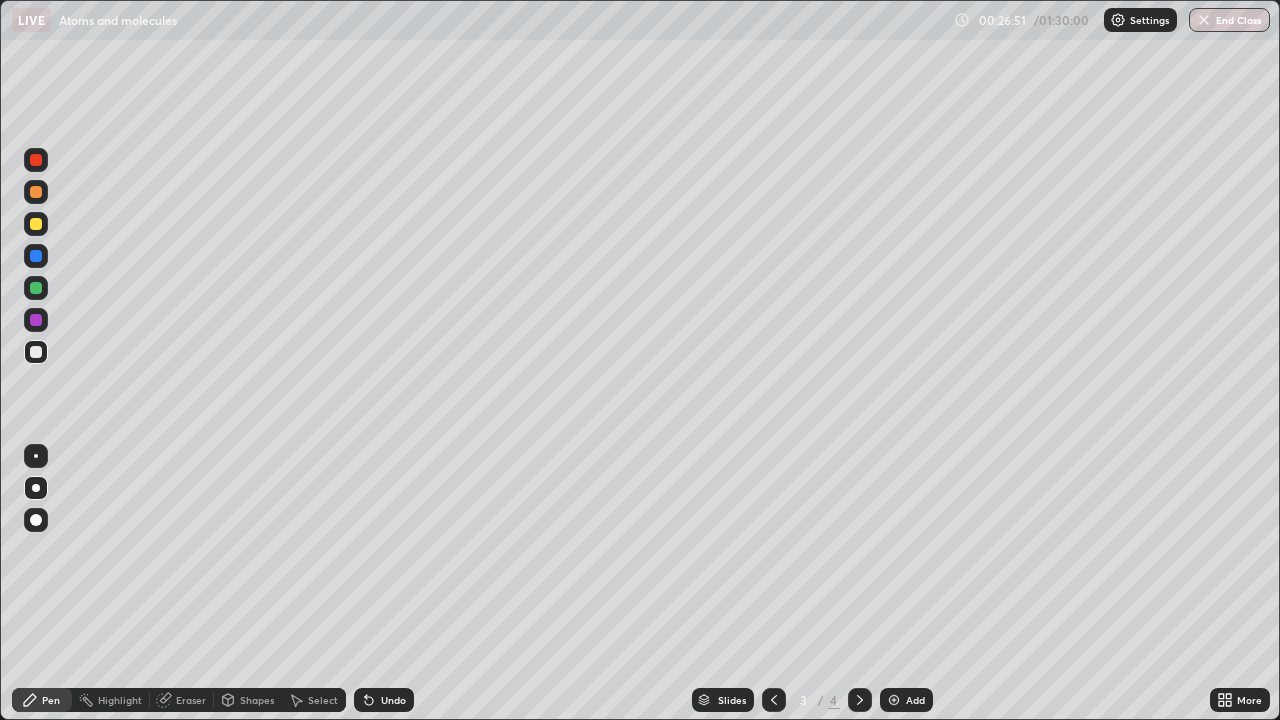 click on "Add" at bounding box center [915, 700] 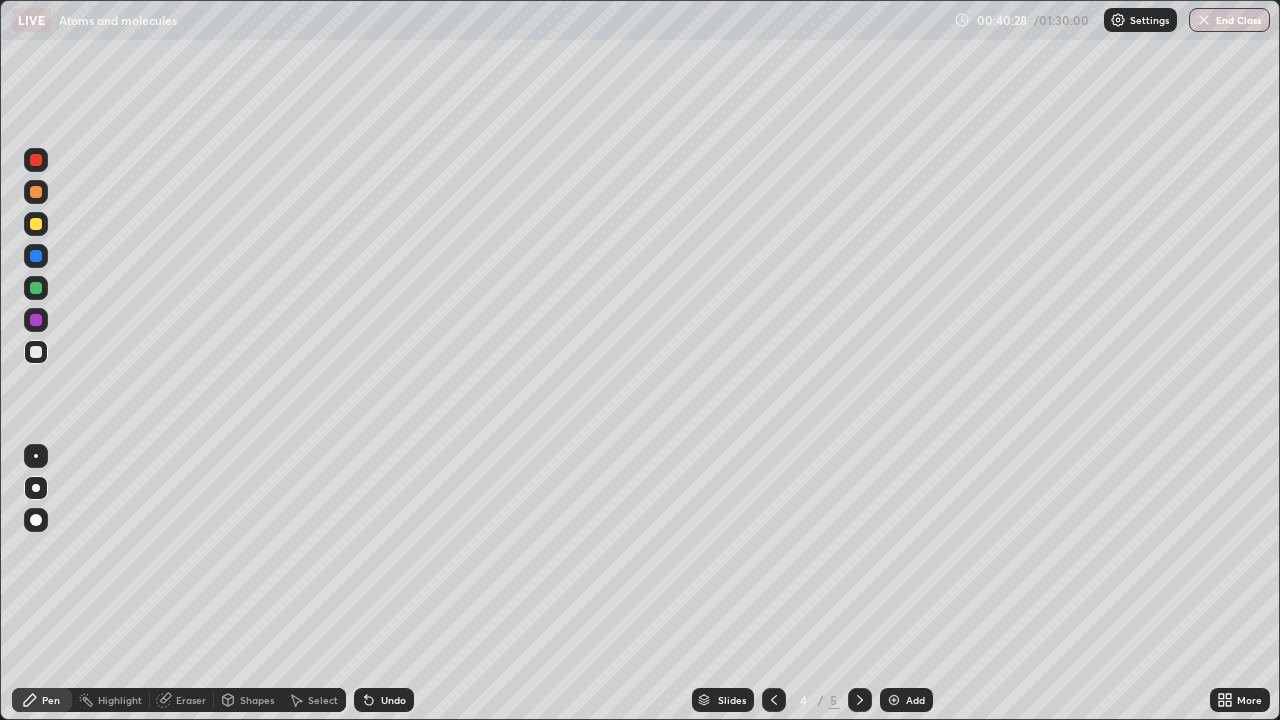 click at bounding box center (36, 256) 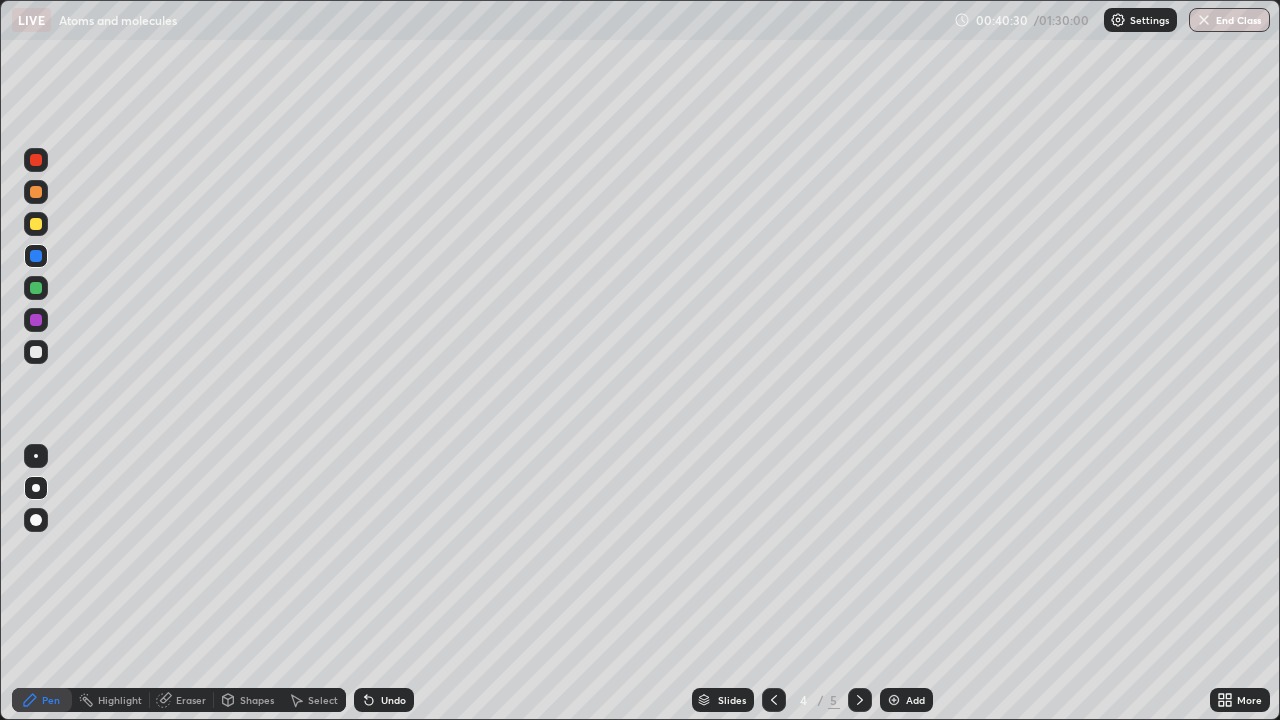 click at bounding box center [36, 224] 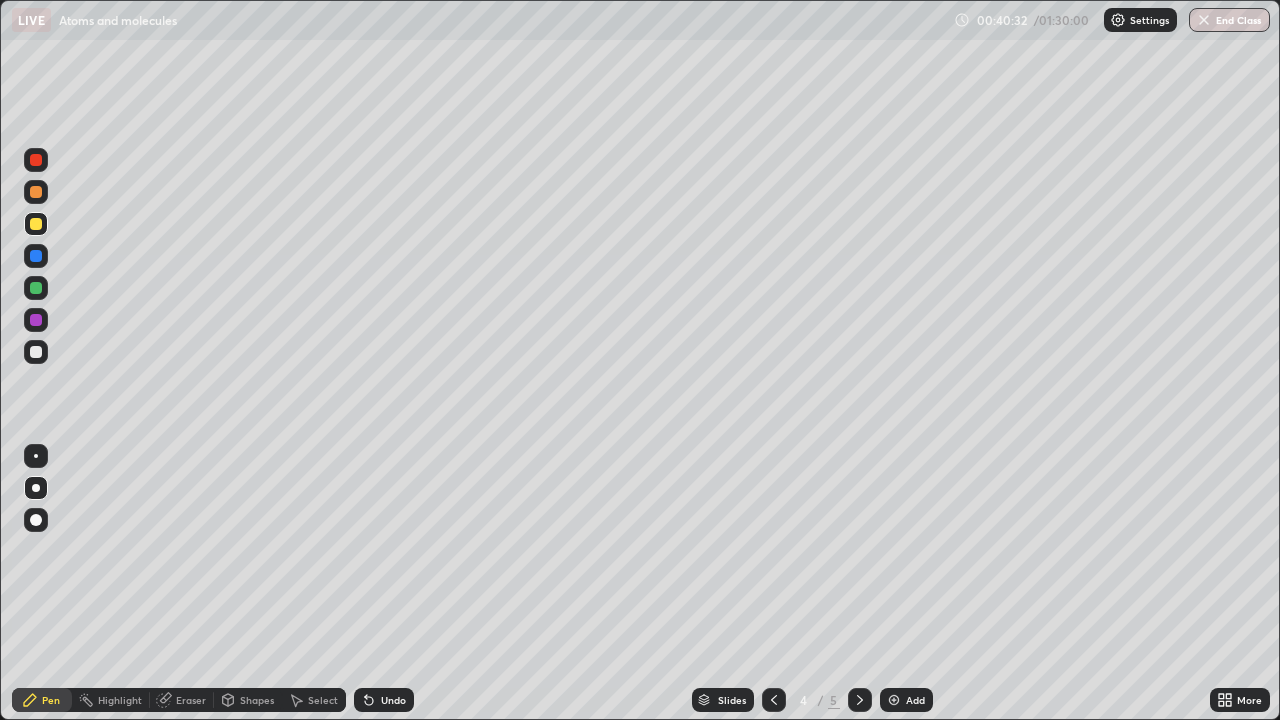 click on "Eraser" at bounding box center (191, 700) 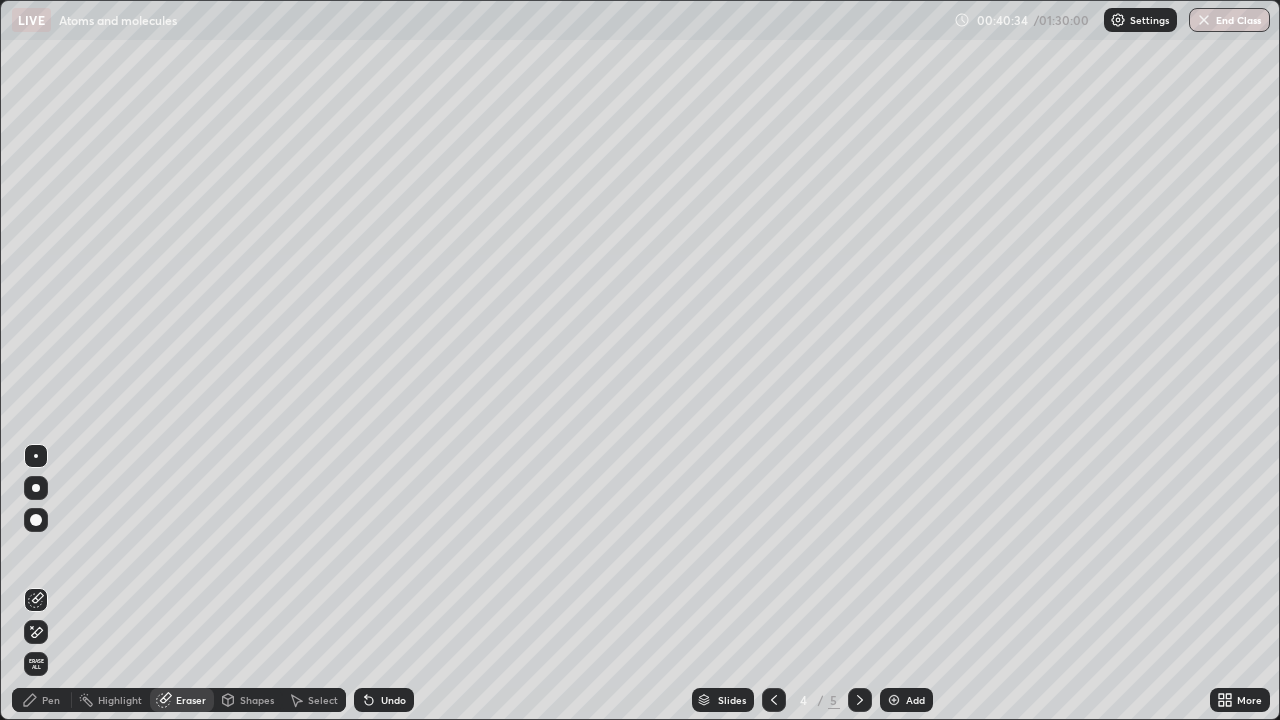 click on "Pen" at bounding box center [42, 700] 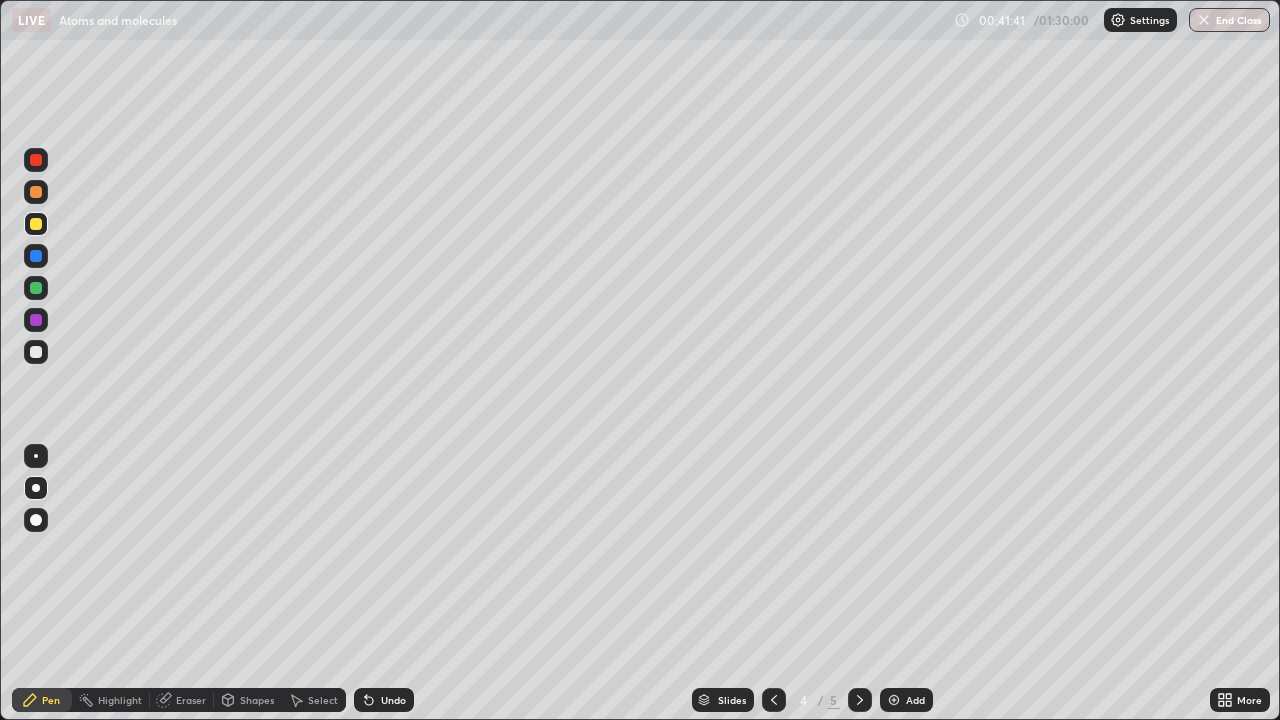 click on "Setting up your live class" at bounding box center [640, 360] 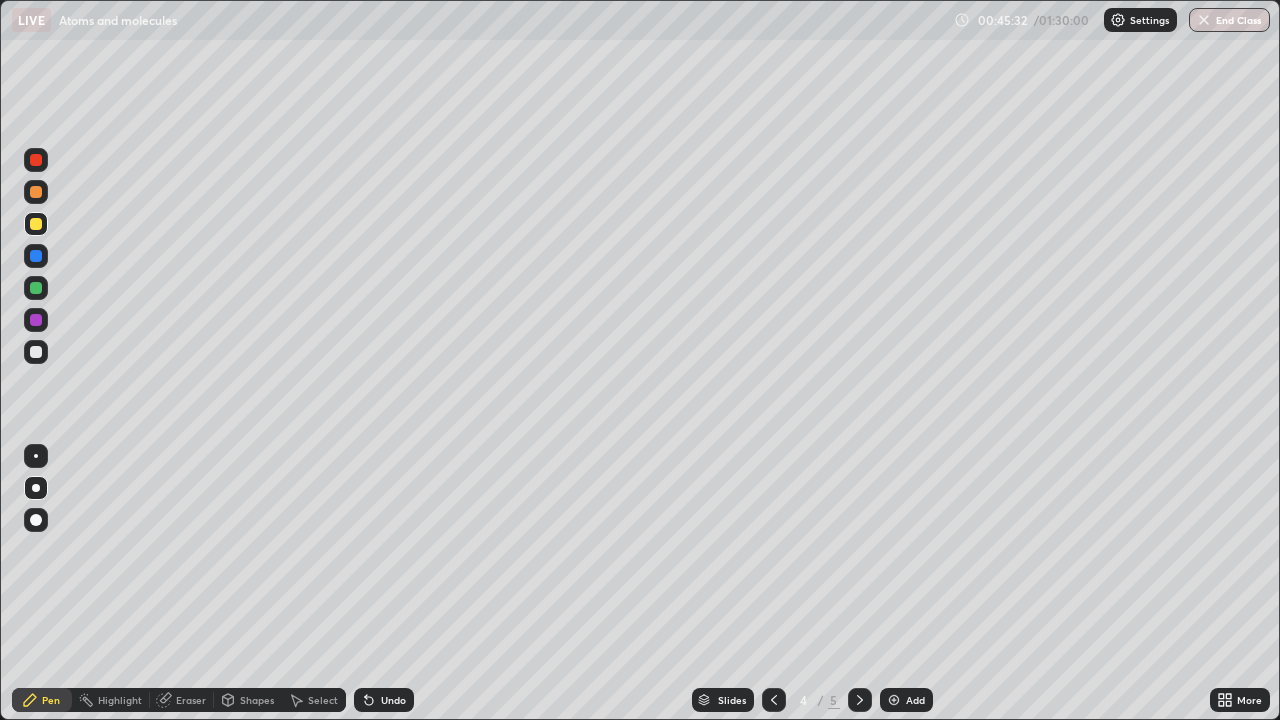 click on "Add" at bounding box center (906, 700) 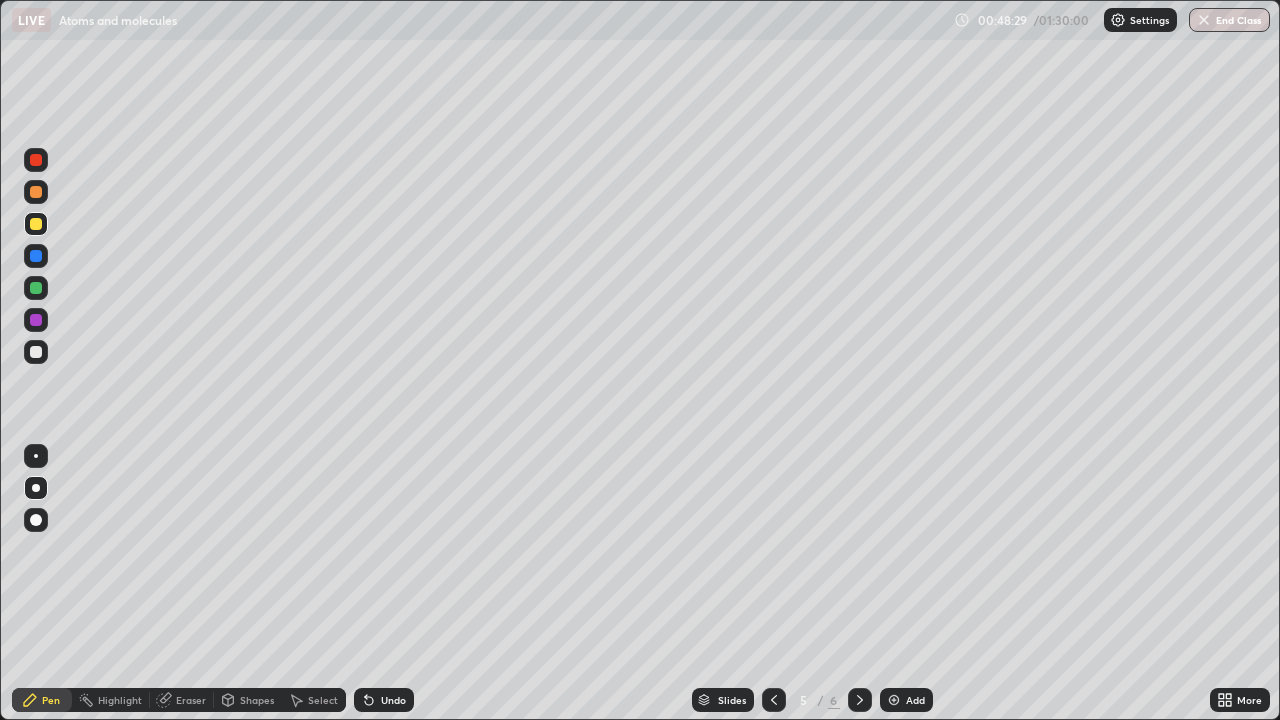 click at bounding box center (36, 352) 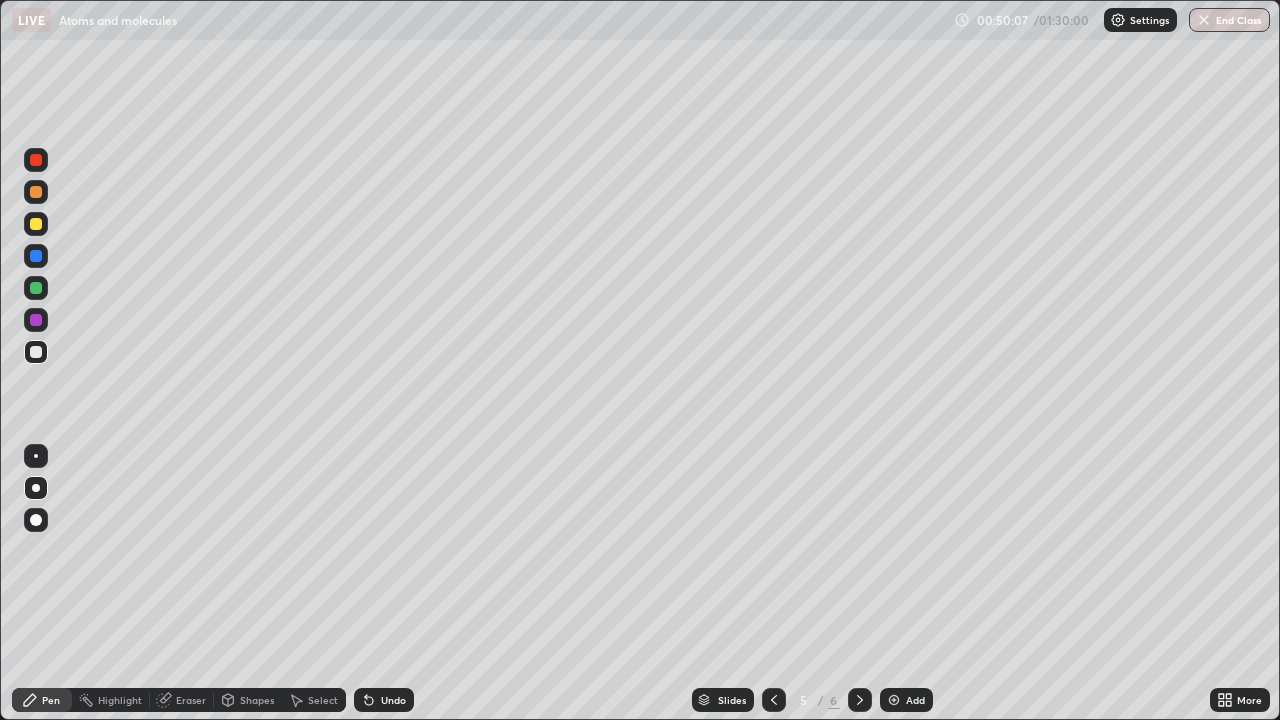 click at bounding box center [36, 224] 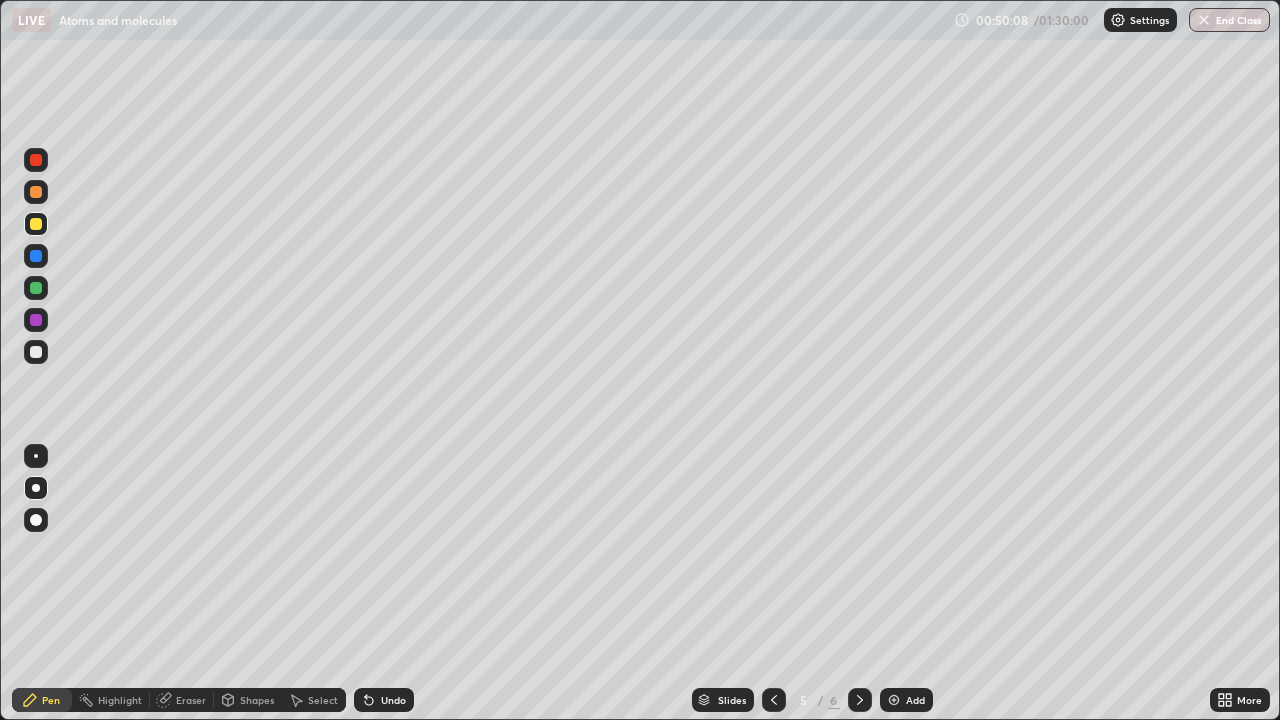 click at bounding box center [36, 160] 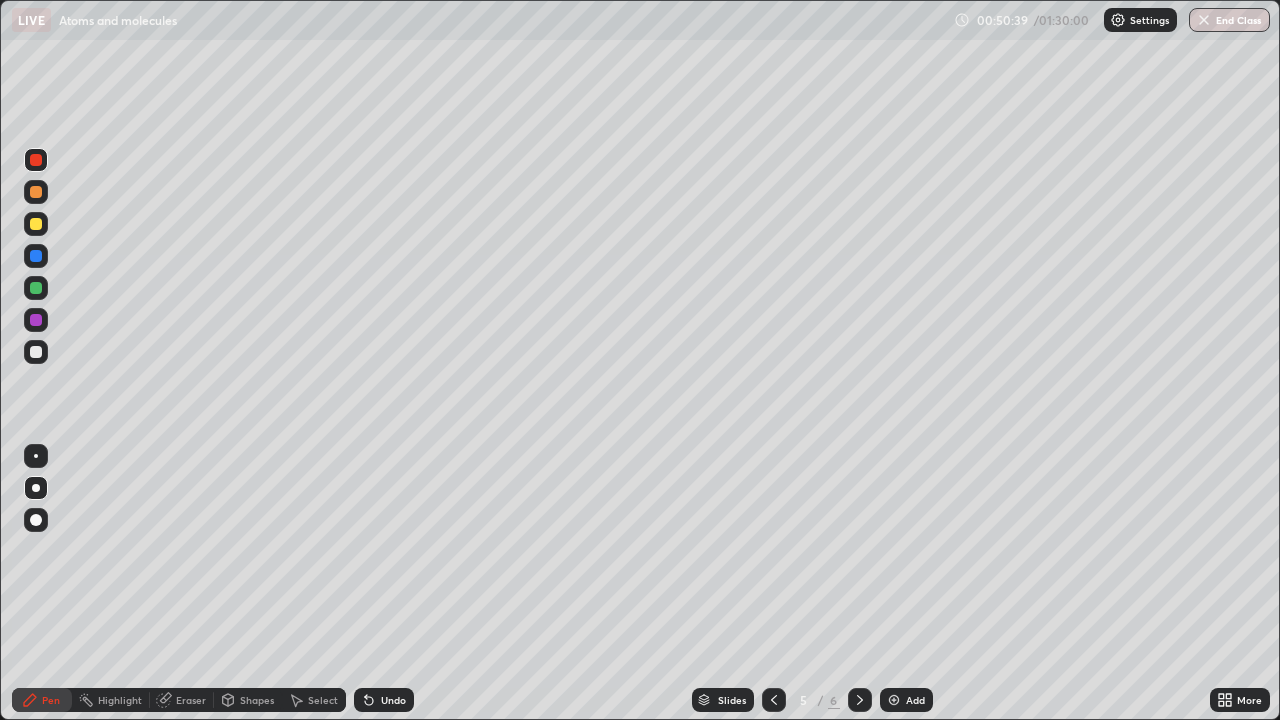 click on "Eraser" at bounding box center [191, 700] 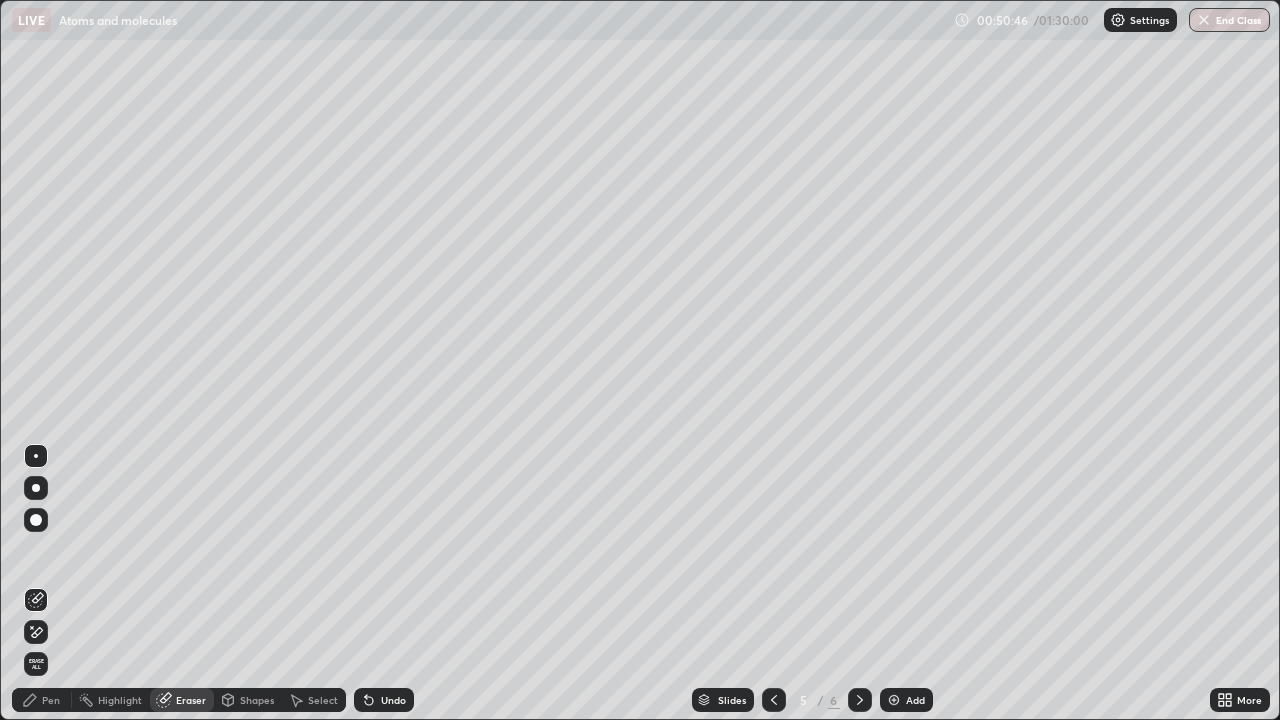 click on "Pen" at bounding box center [51, 700] 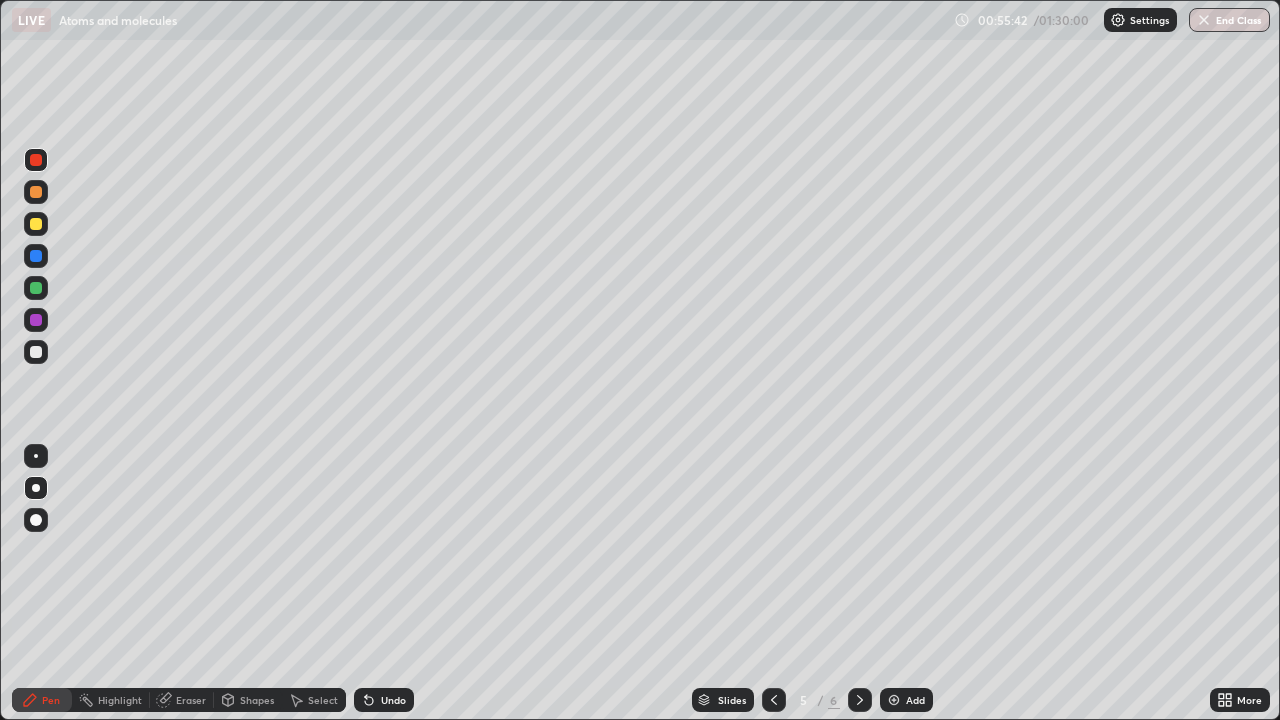 click on "Add" at bounding box center (906, 700) 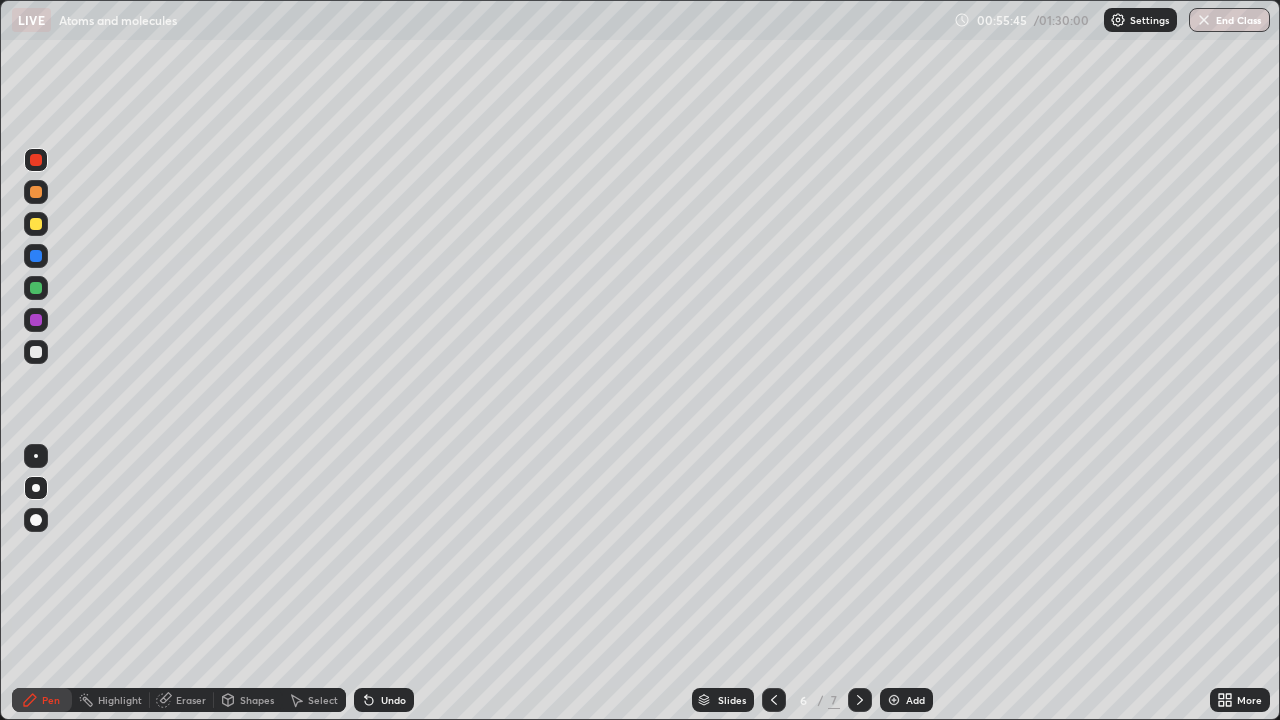click at bounding box center [36, 352] 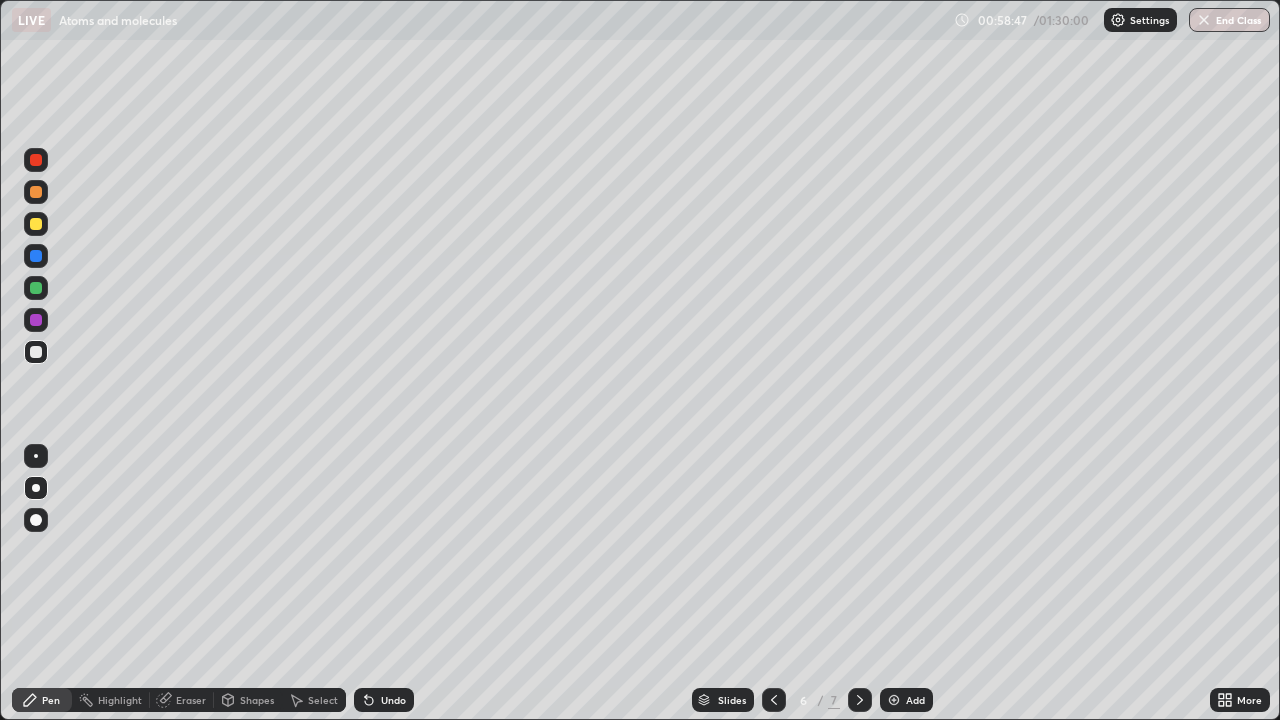 click on "Eraser" at bounding box center [191, 700] 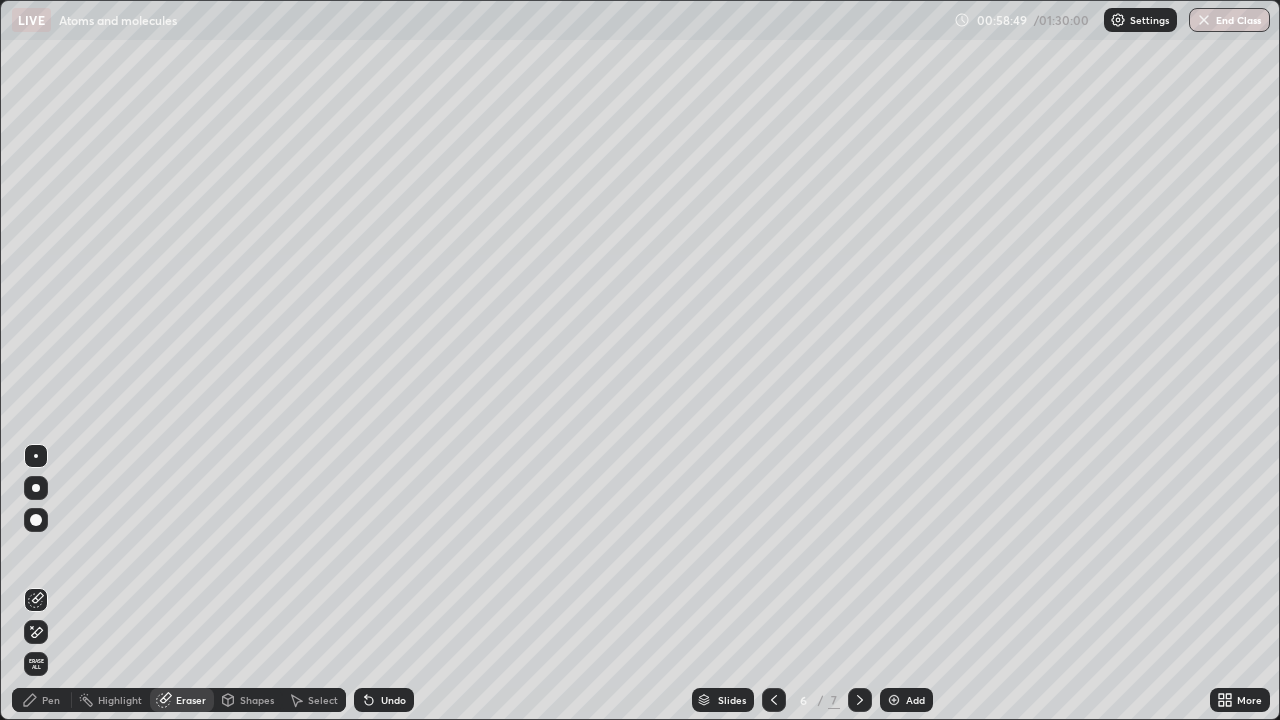 click on "Pen" at bounding box center [51, 700] 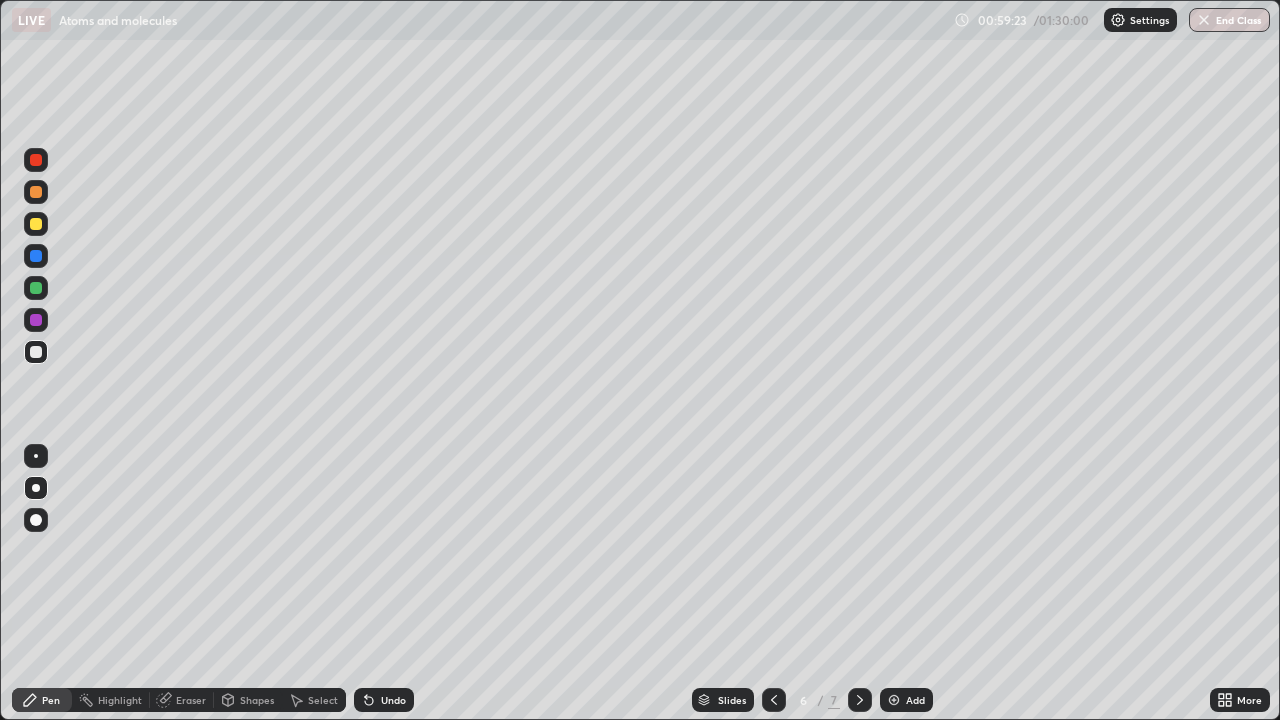 click at bounding box center [36, 288] 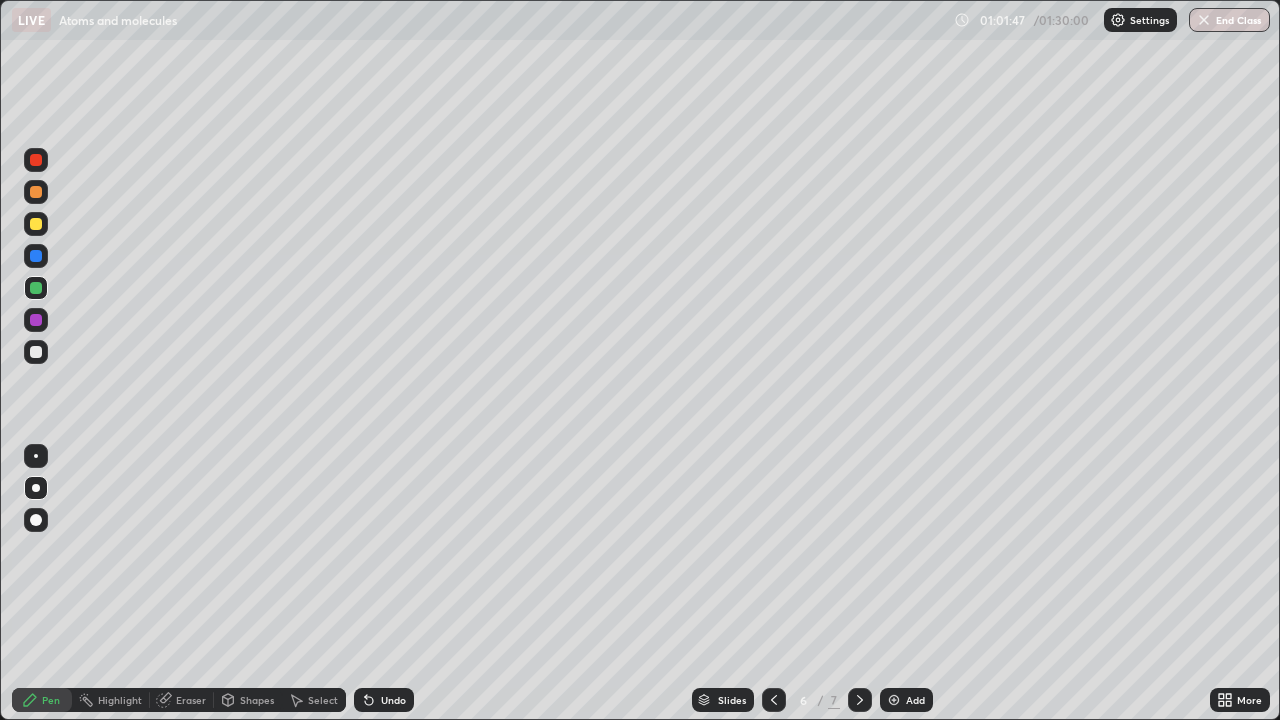 click on "Add" at bounding box center (906, 700) 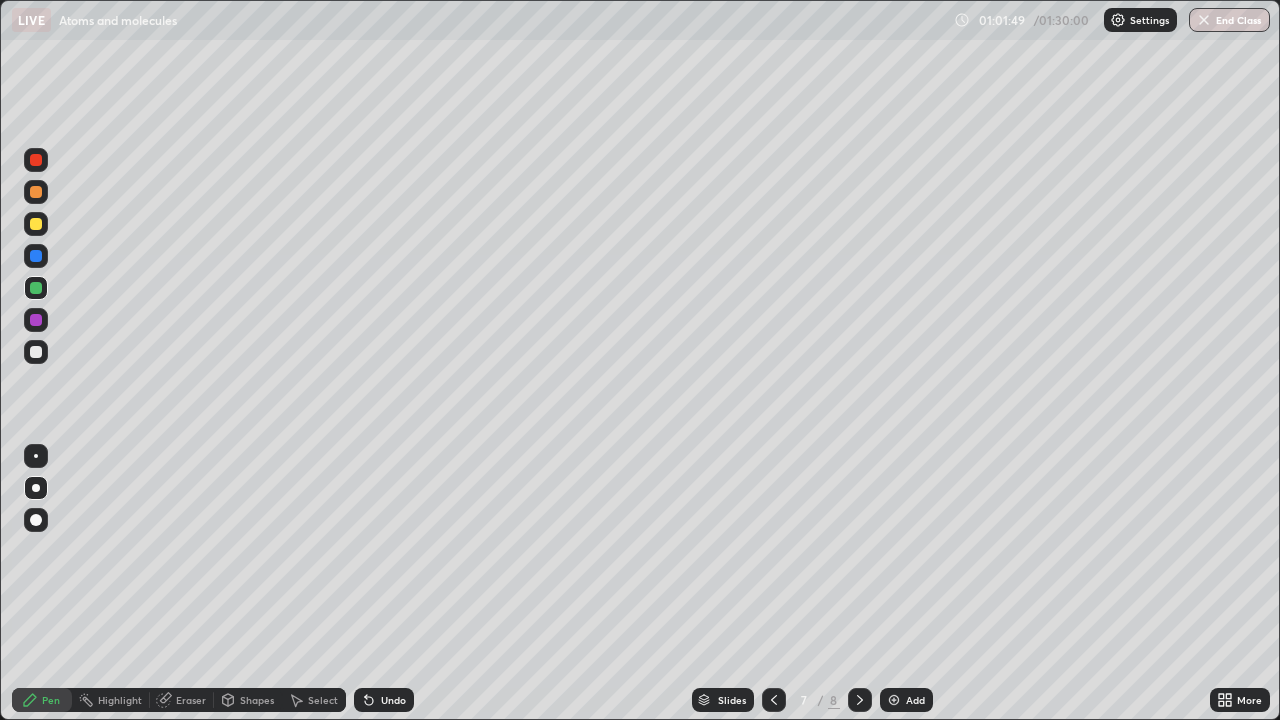 click at bounding box center (36, 160) 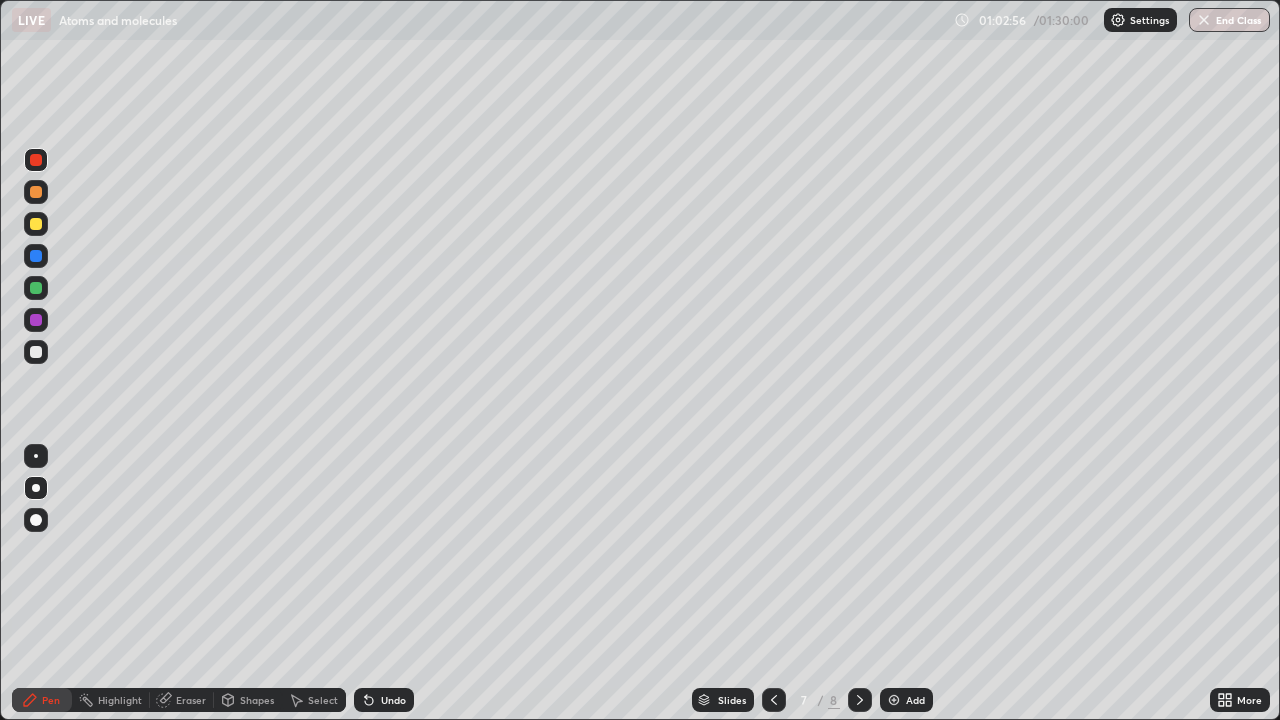 click at bounding box center (36, 288) 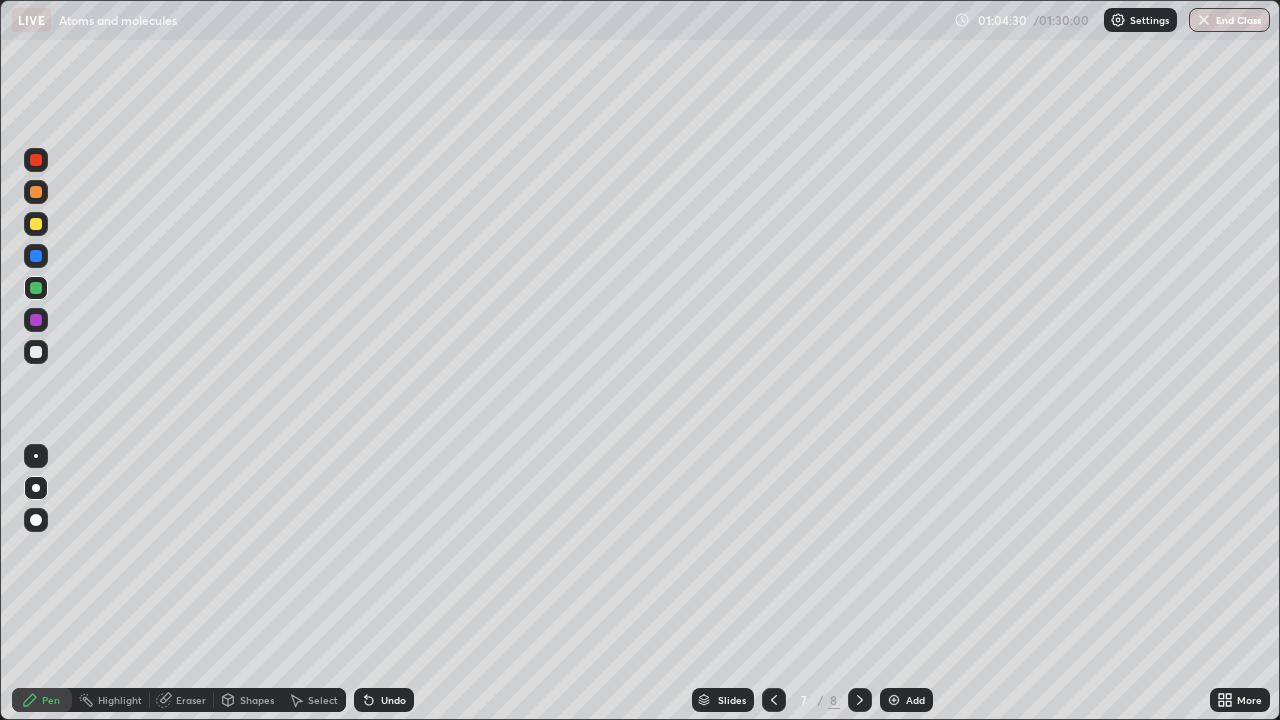click 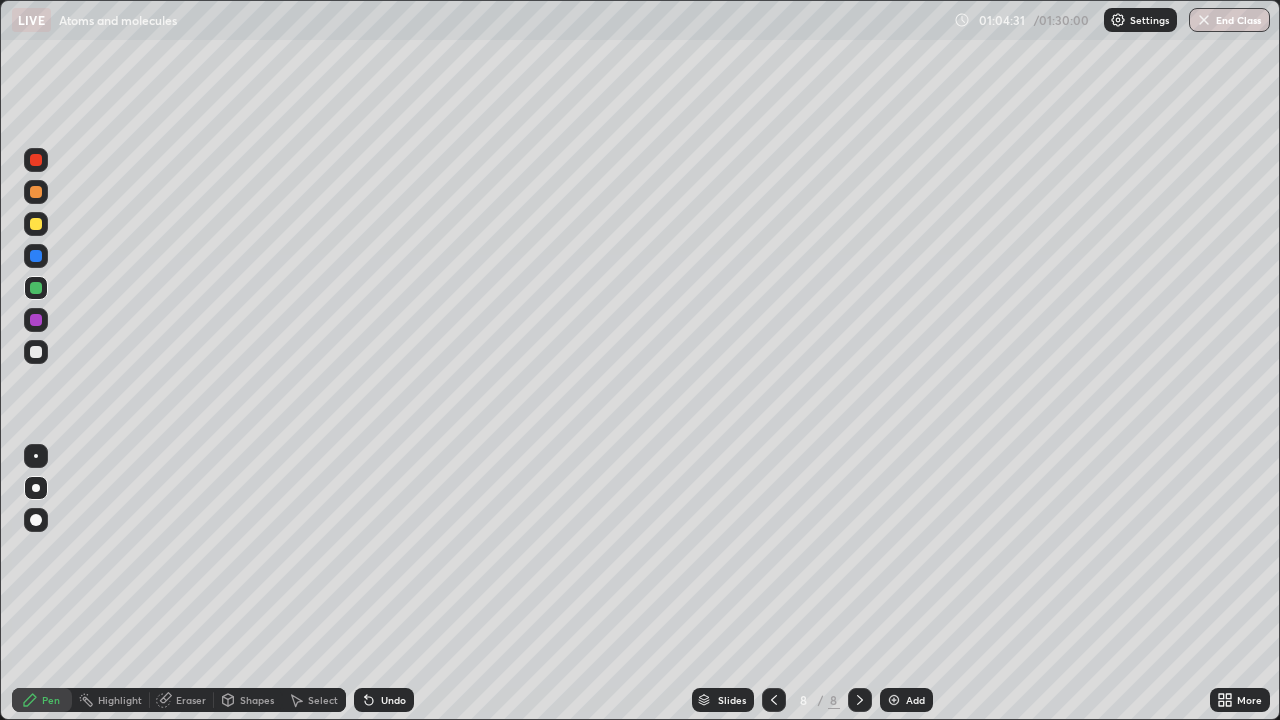 click 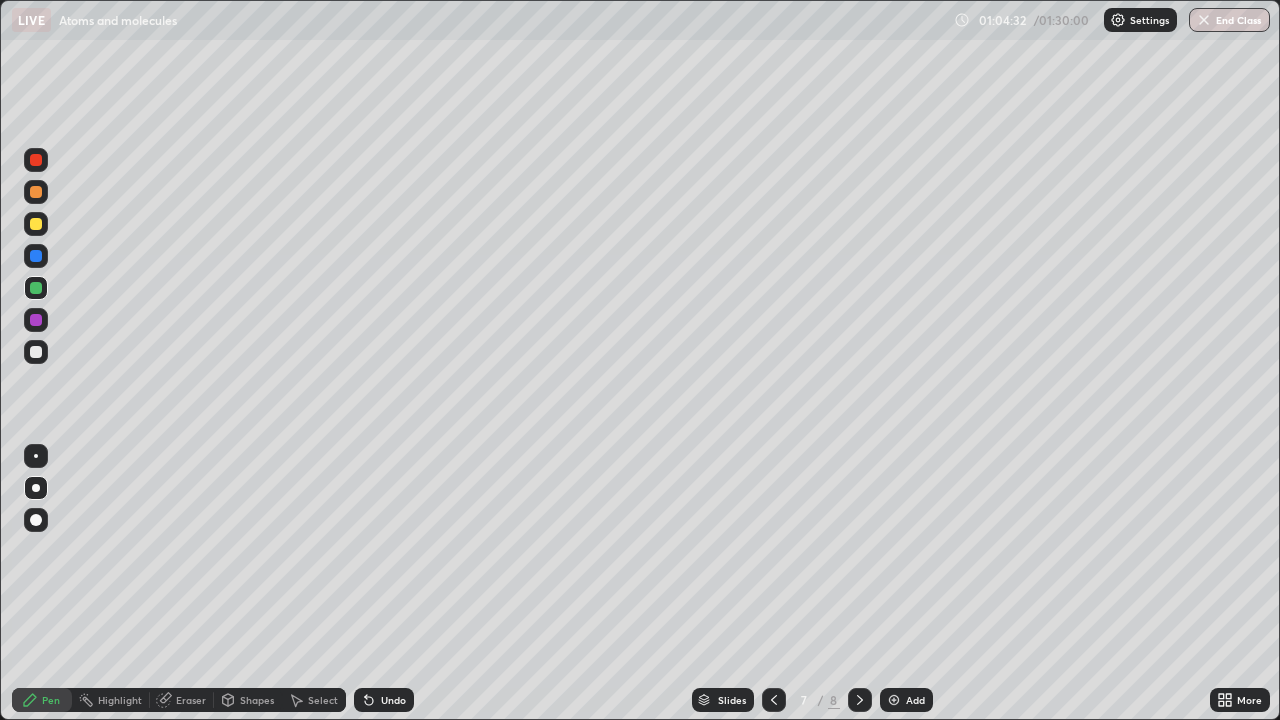click on "Add" at bounding box center (915, 700) 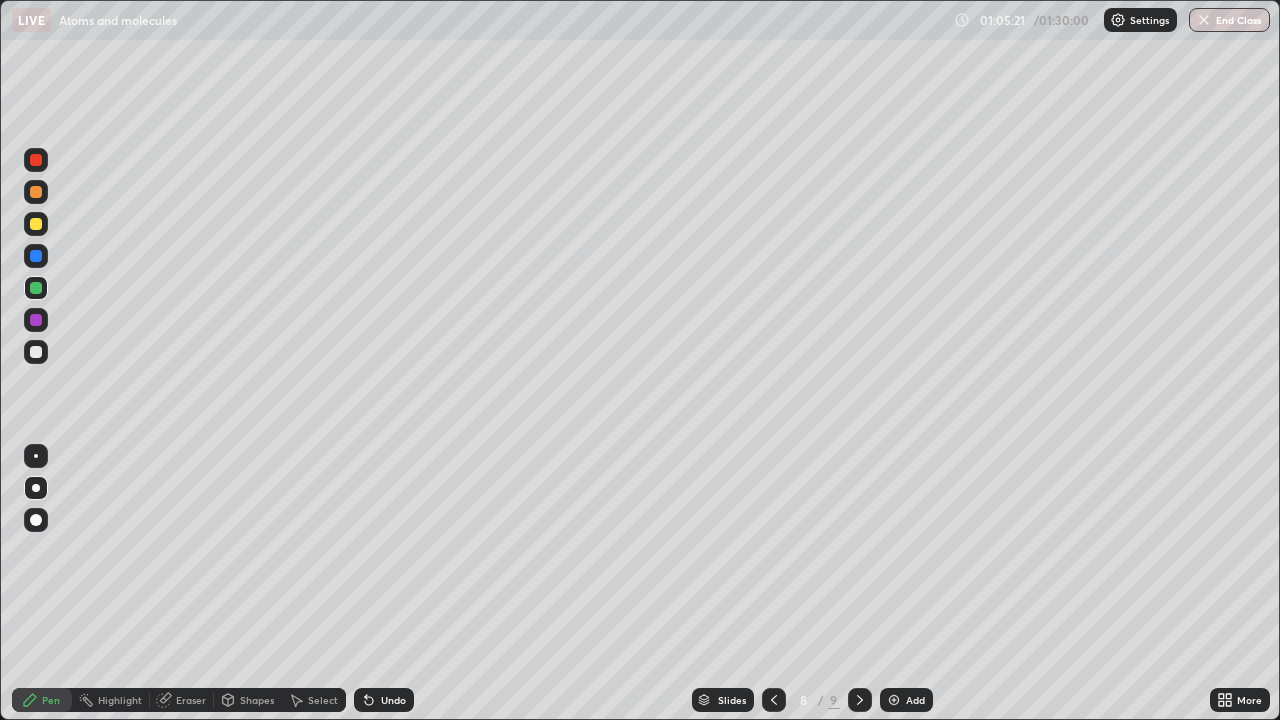 click 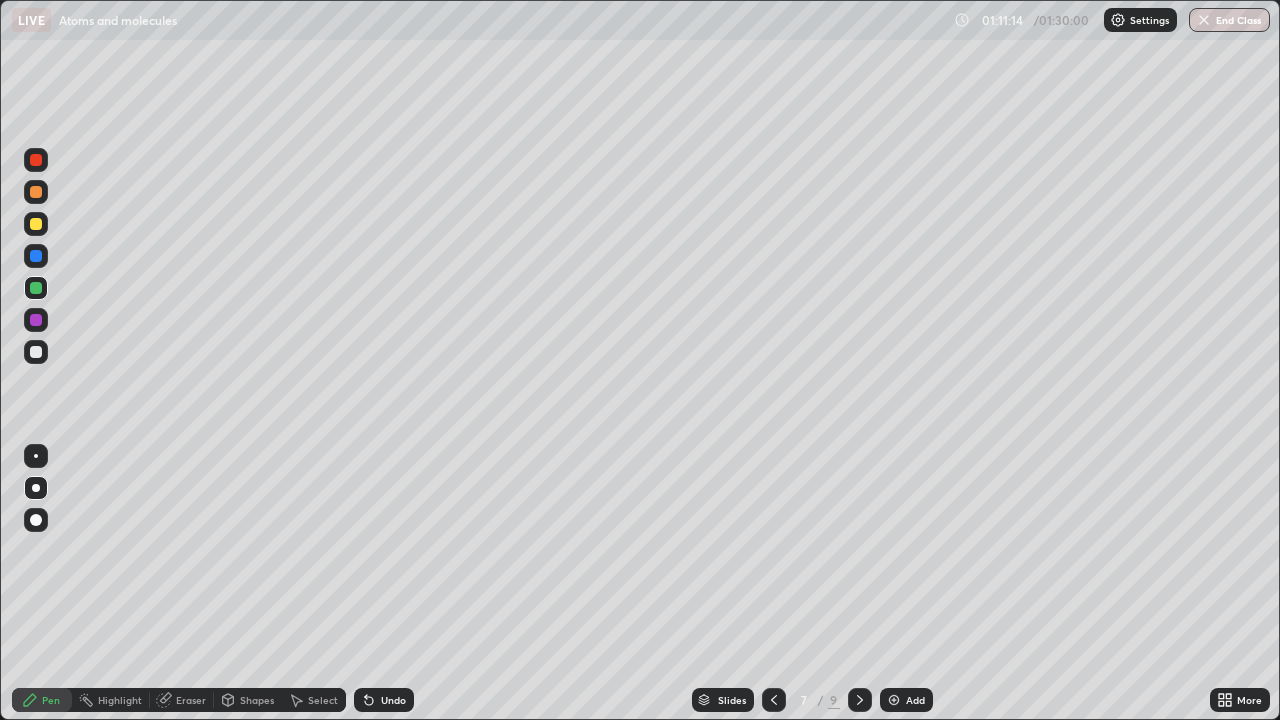 click 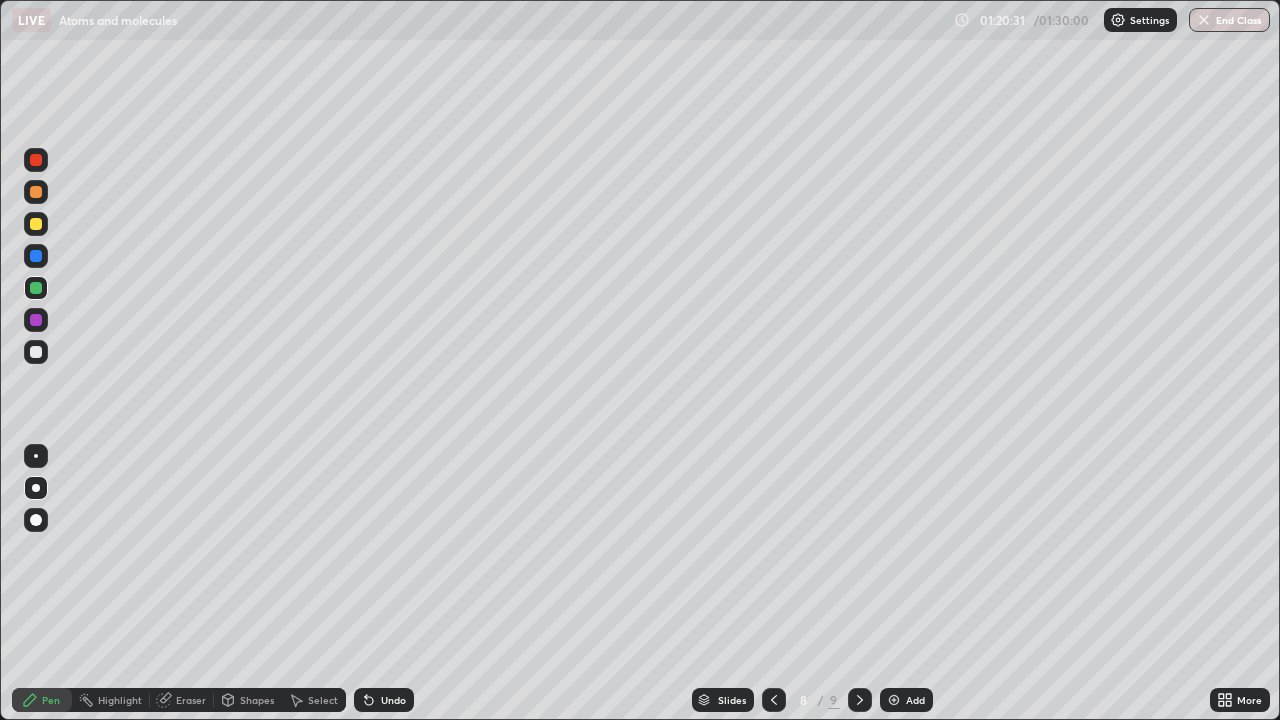 click 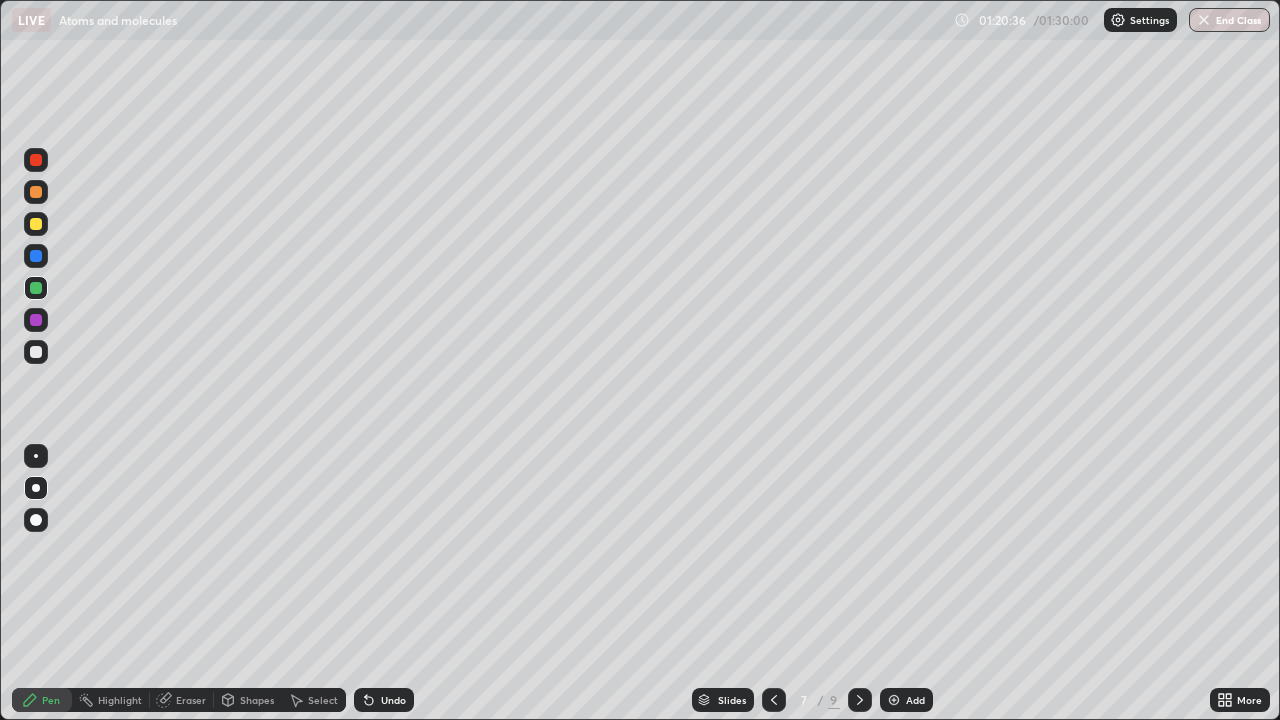 click 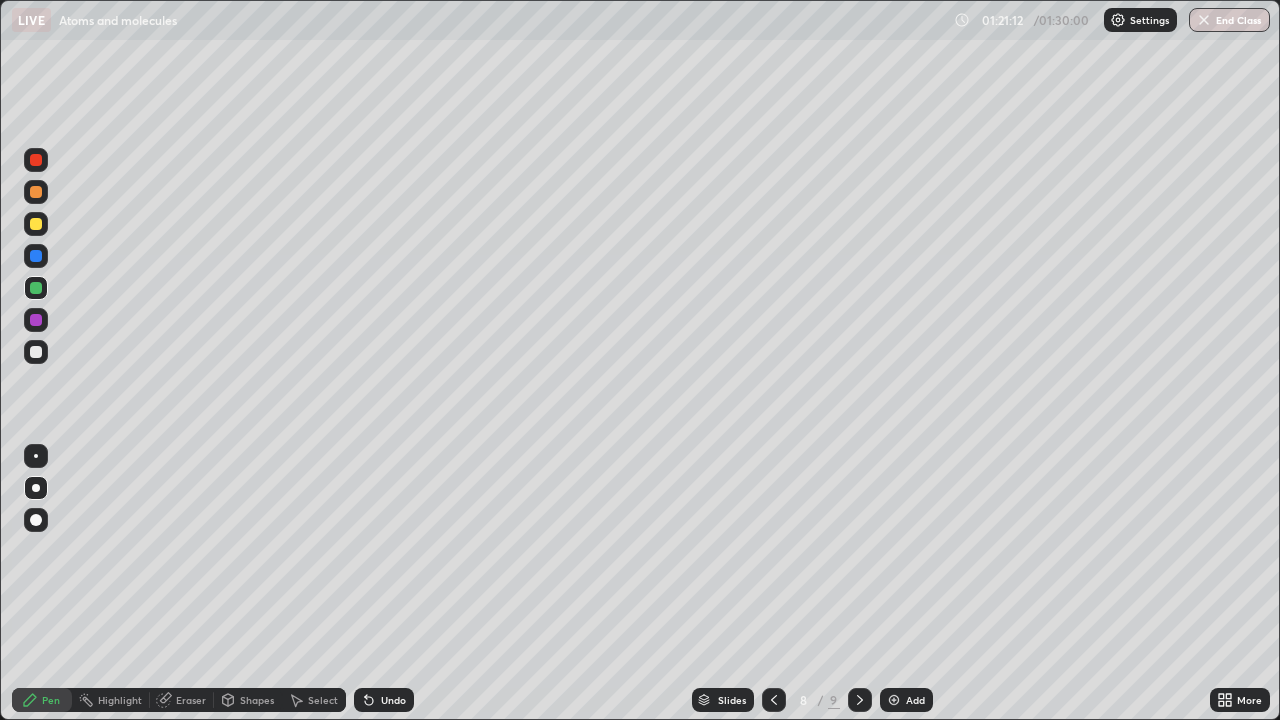 click 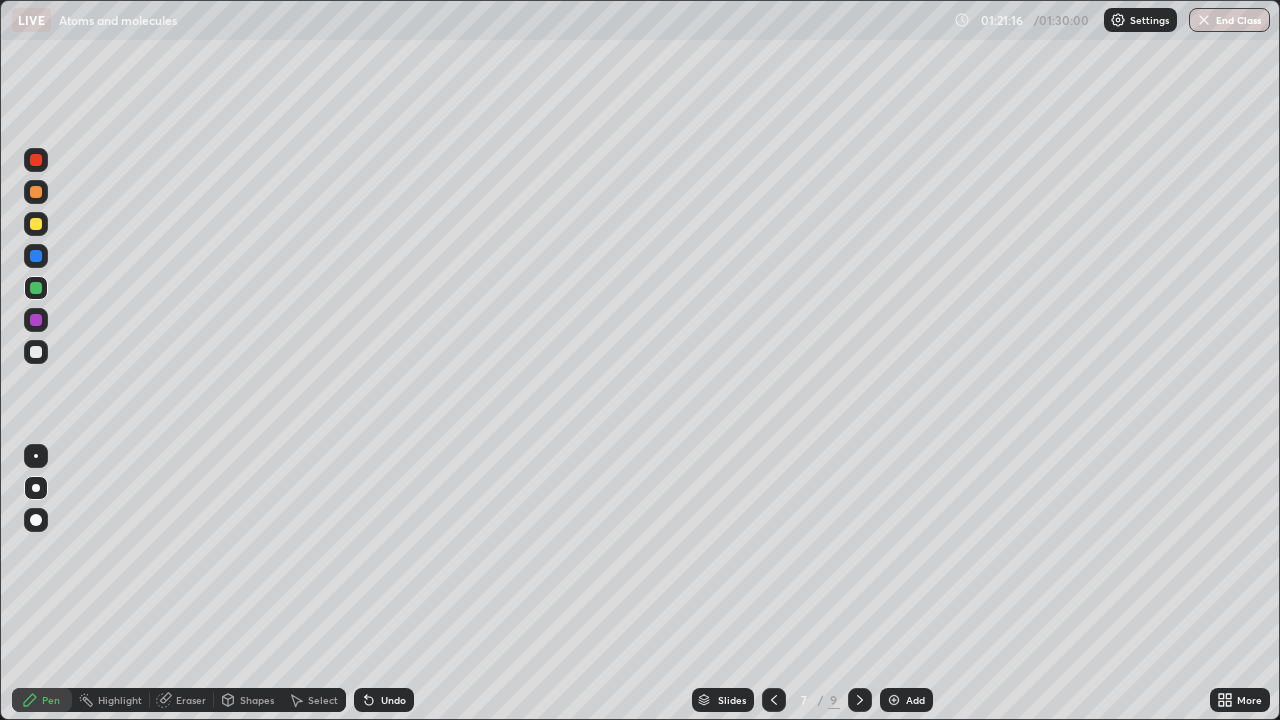 click at bounding box center (36, 224) 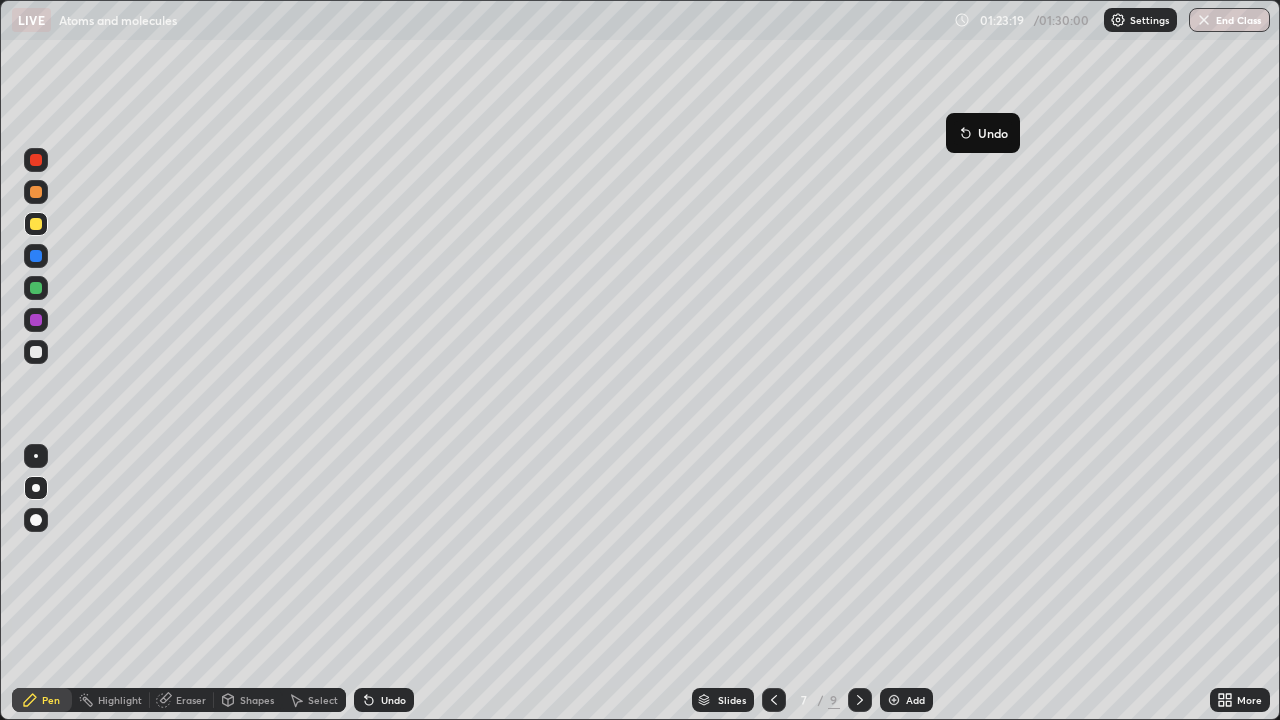 click 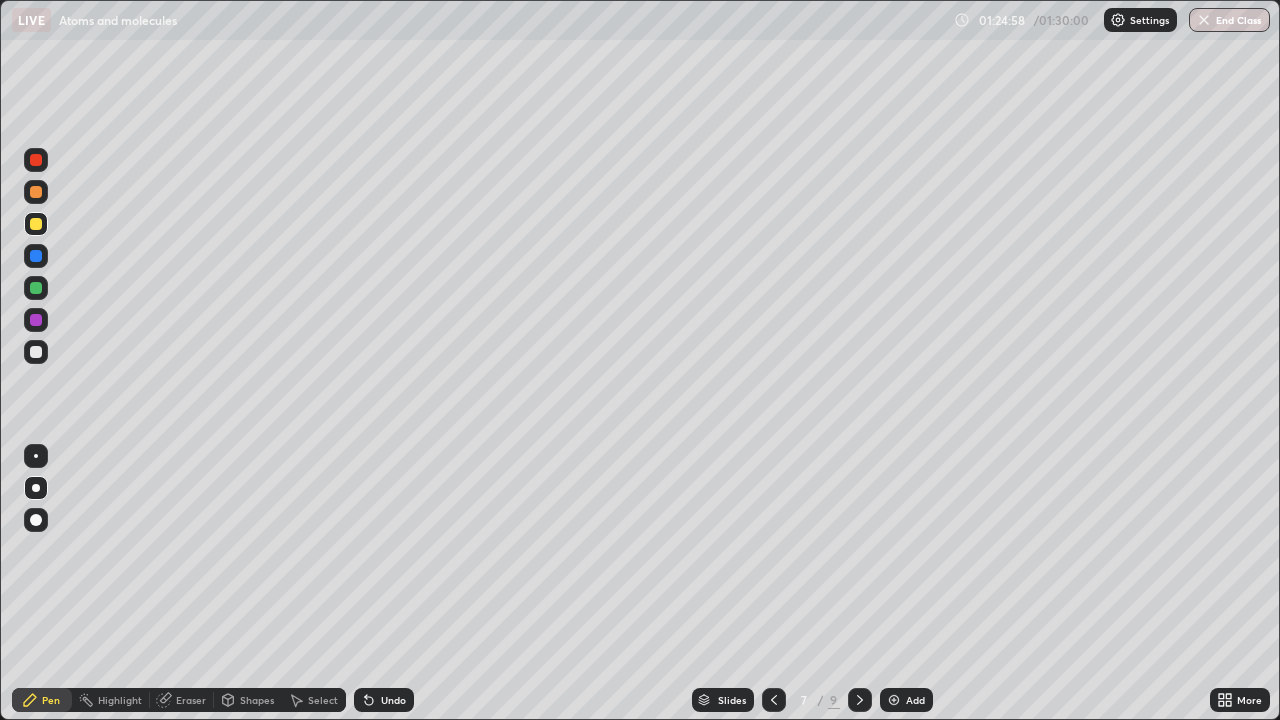 click at bounding box center [894, 700] 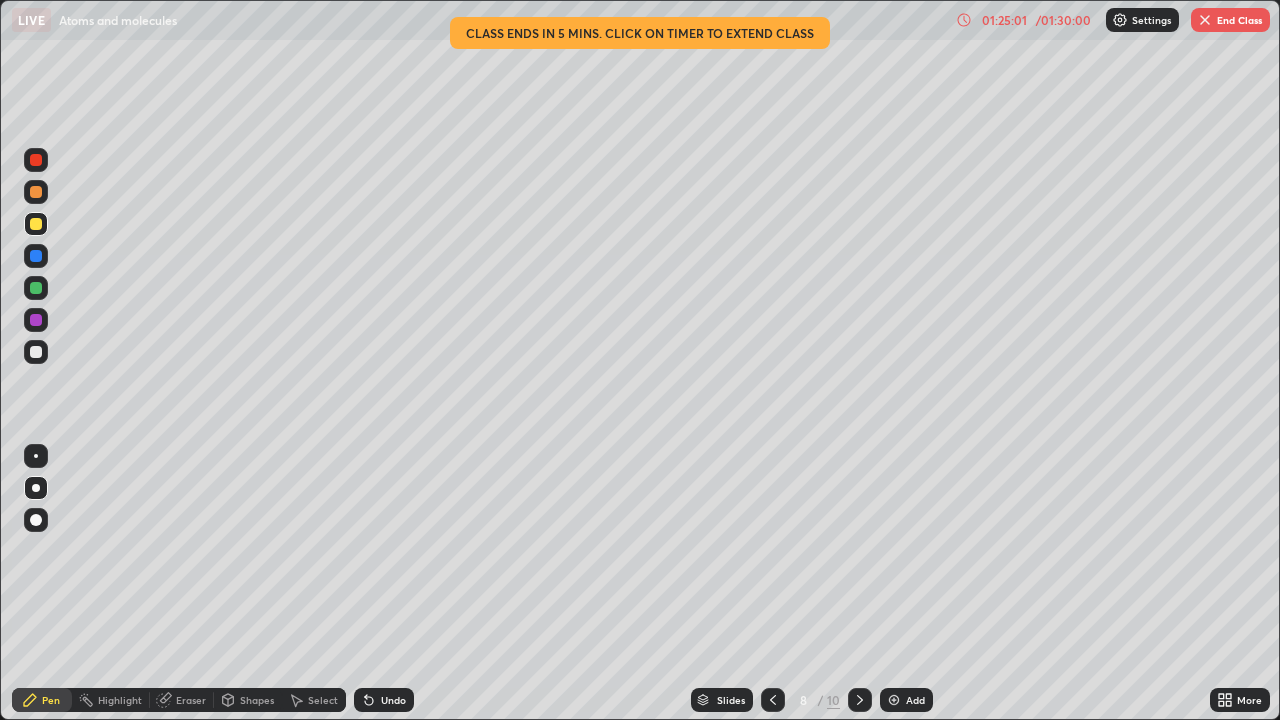 click 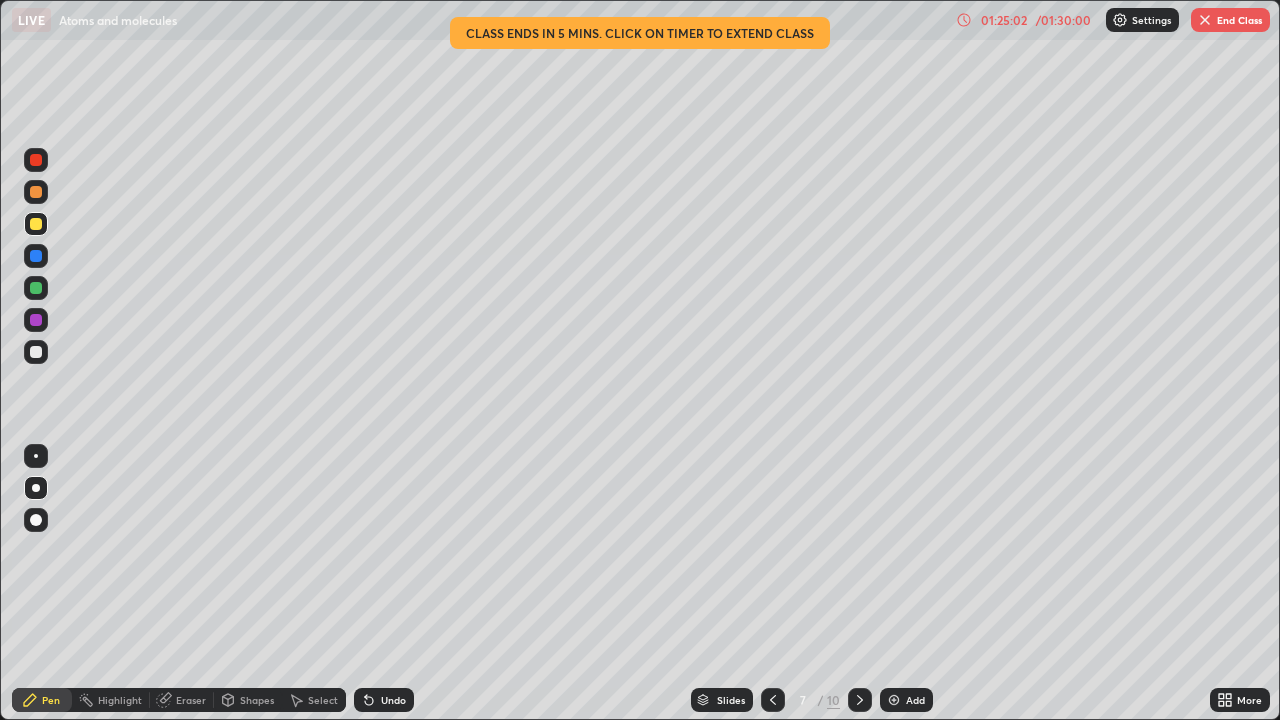 click 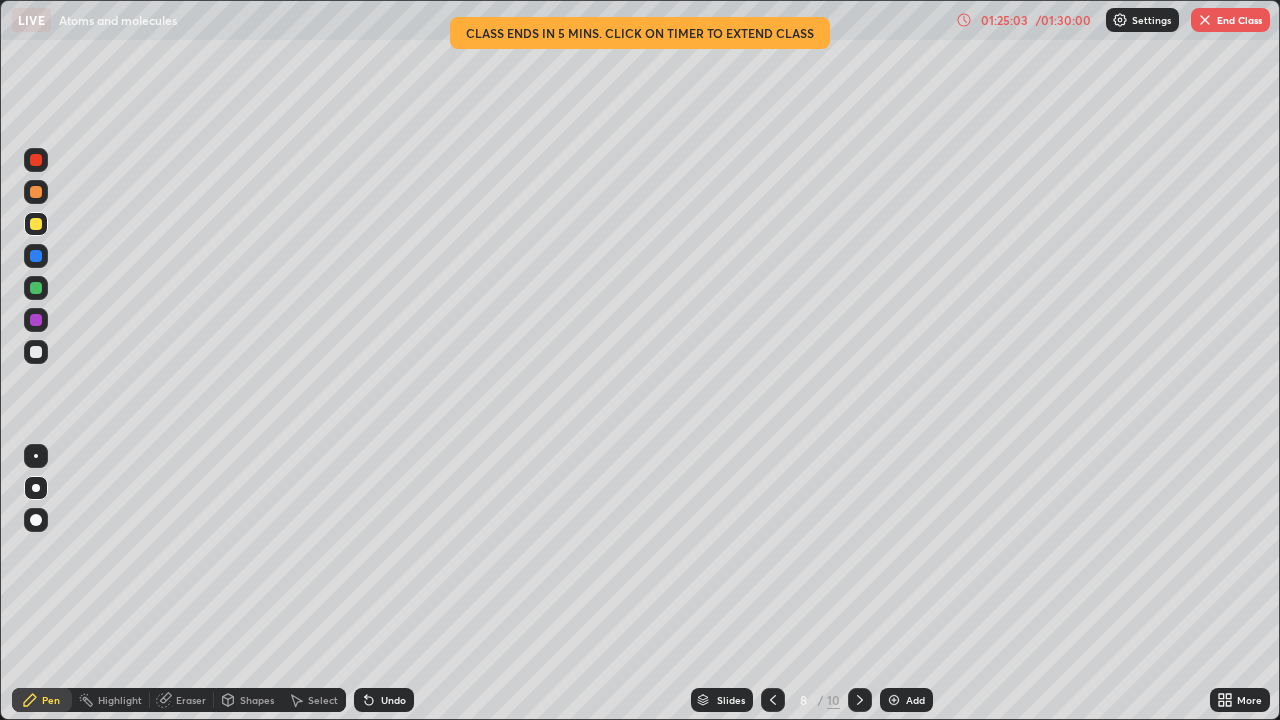 click 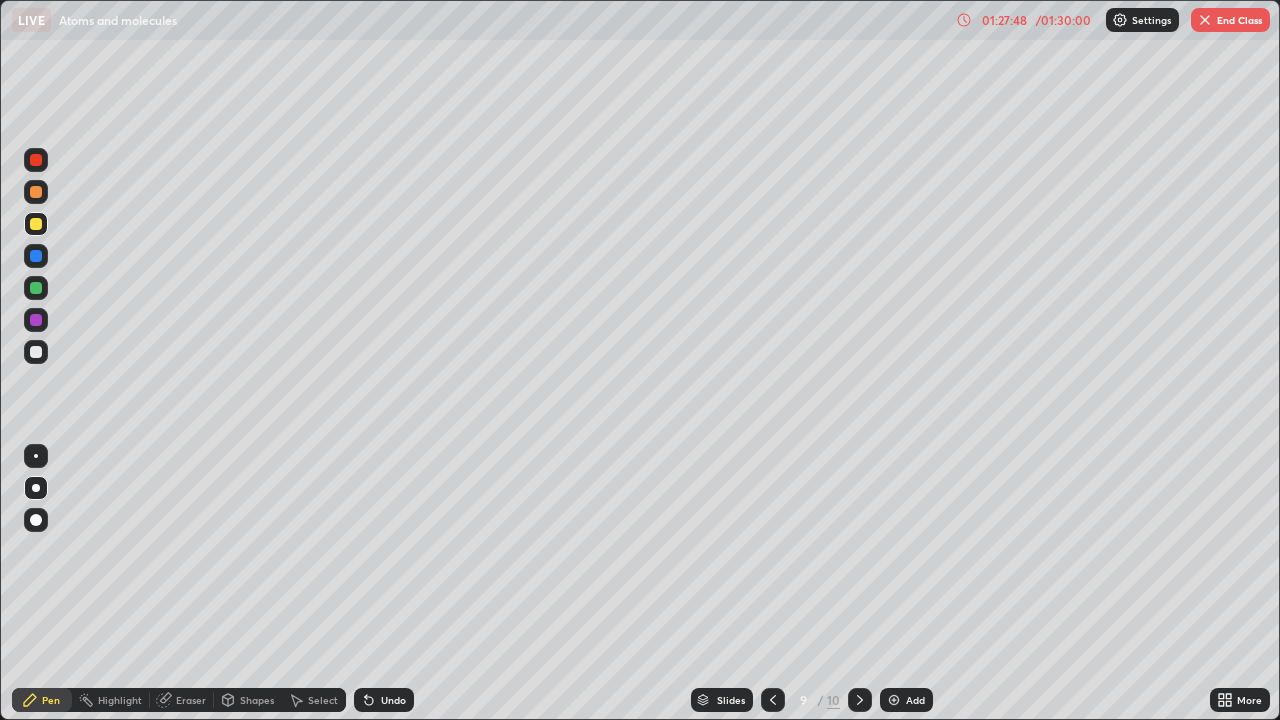 click 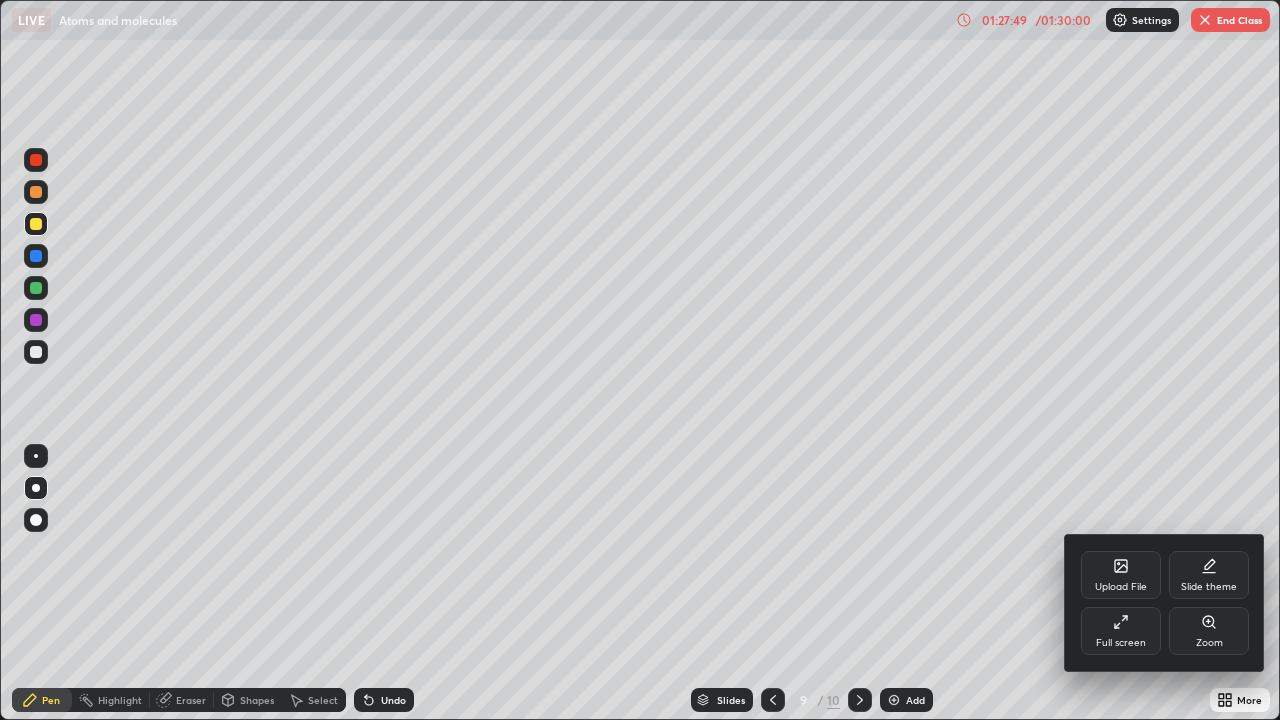 click on "Full screen" at bounding box center [1121, 643] 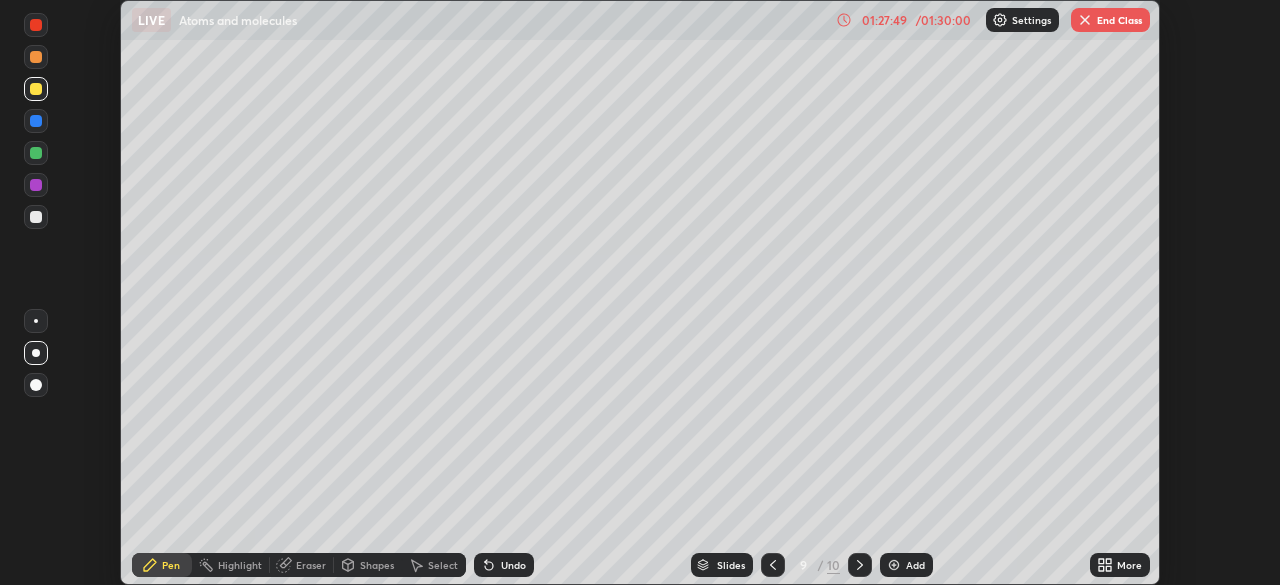 scroll, scrollTop: 585, scrollLeft: 1280, axis: both 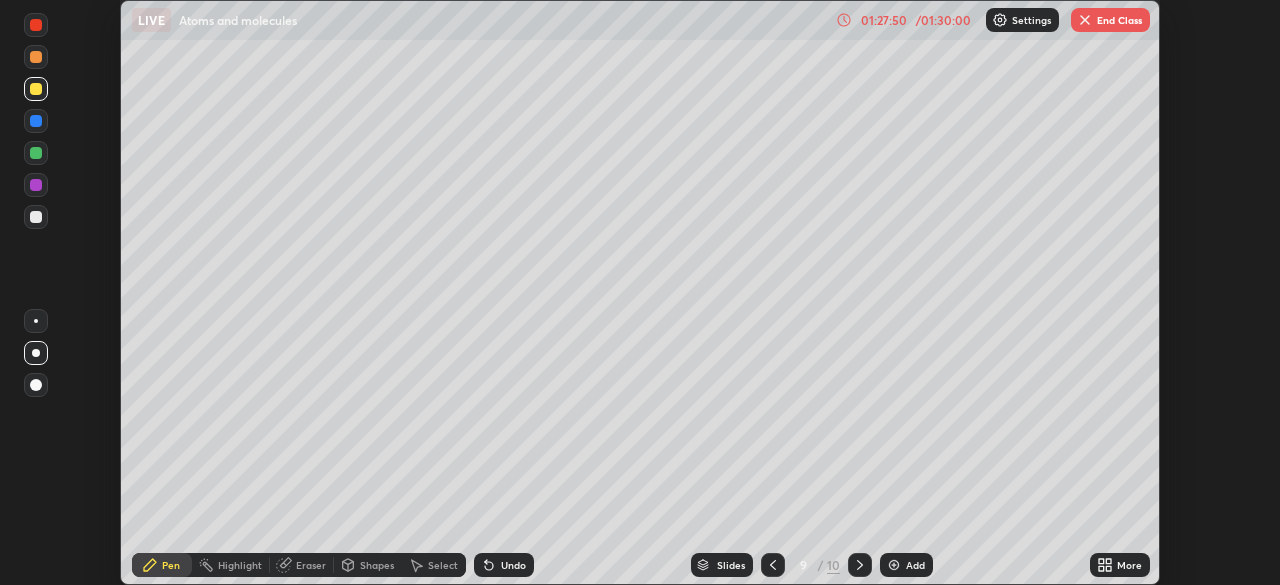 click on "End Class" at bounding box center (1110, 20) 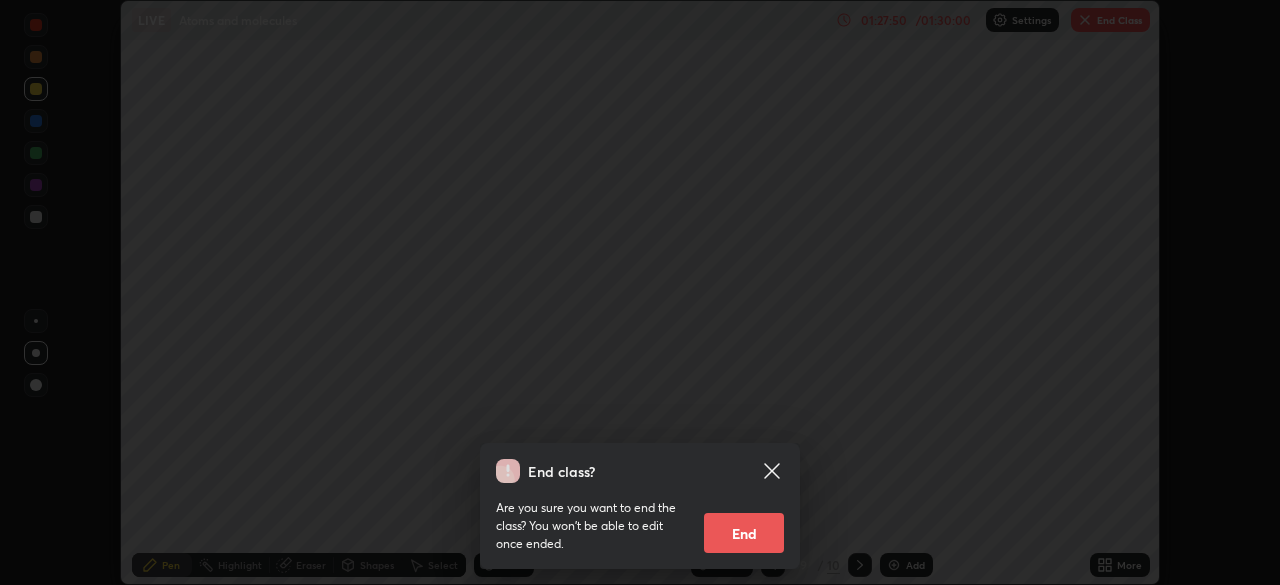 click on "End" at bounding box center [744, 533] 